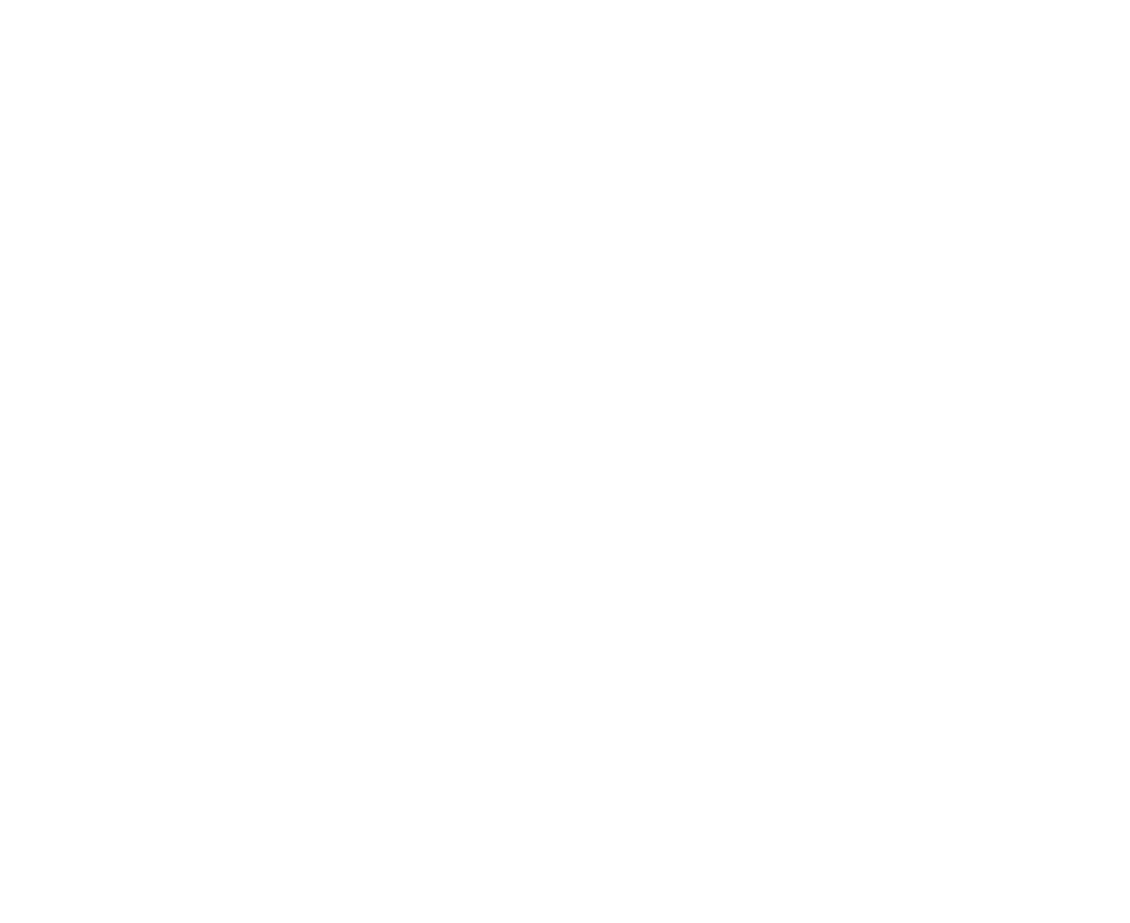 scroll, scrollTop: 0, scrollLeft: 0, axis: both 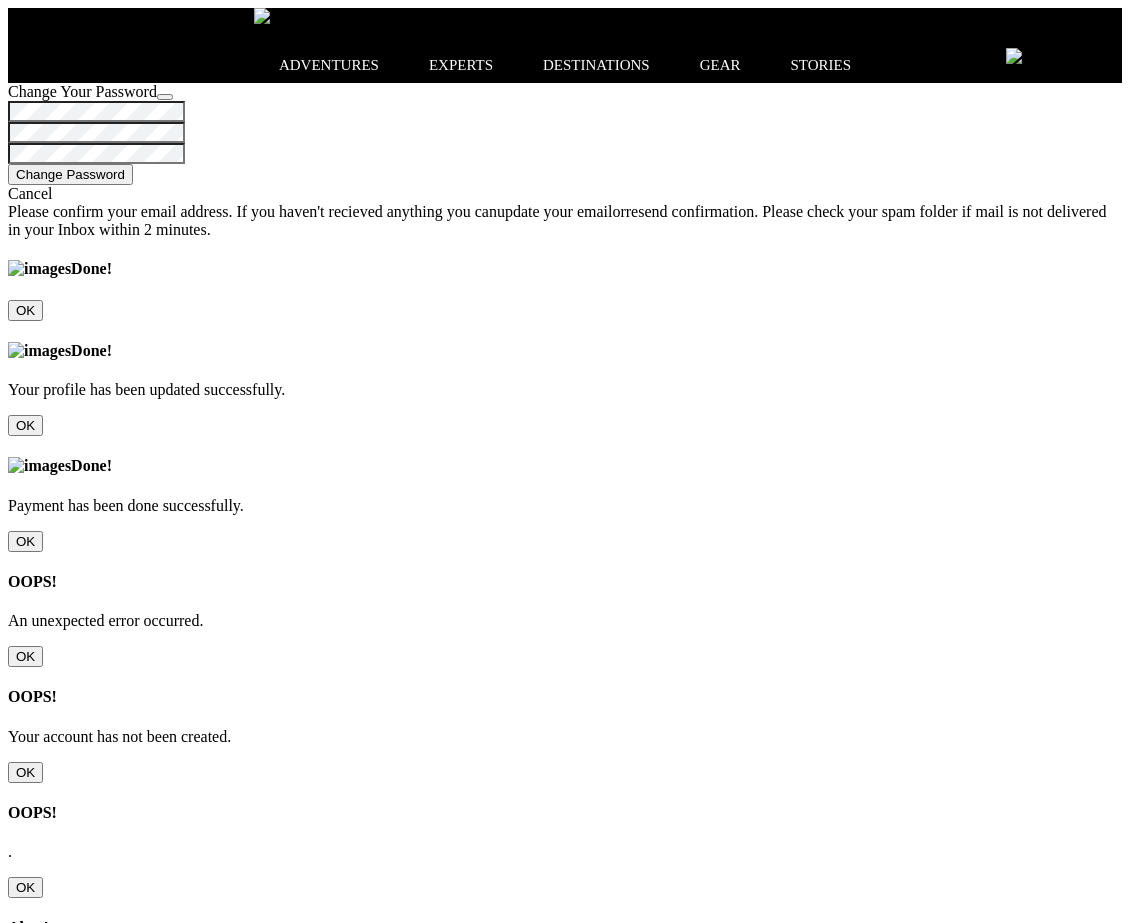 click on "THE WORLD'S BEST EXPERIENCES" at bounding box center (565, 2988) 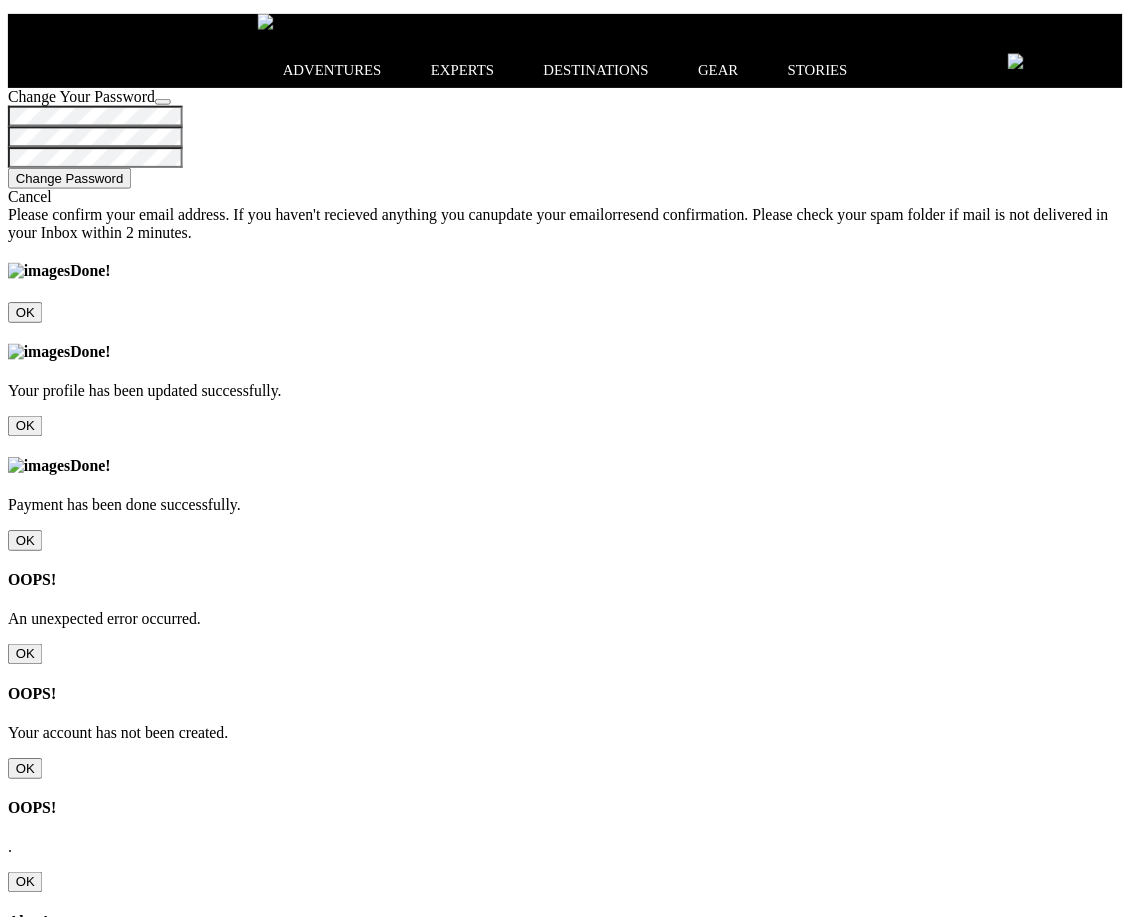 scroll, scrollTop: 0, scrollLeft: 0, axis: both 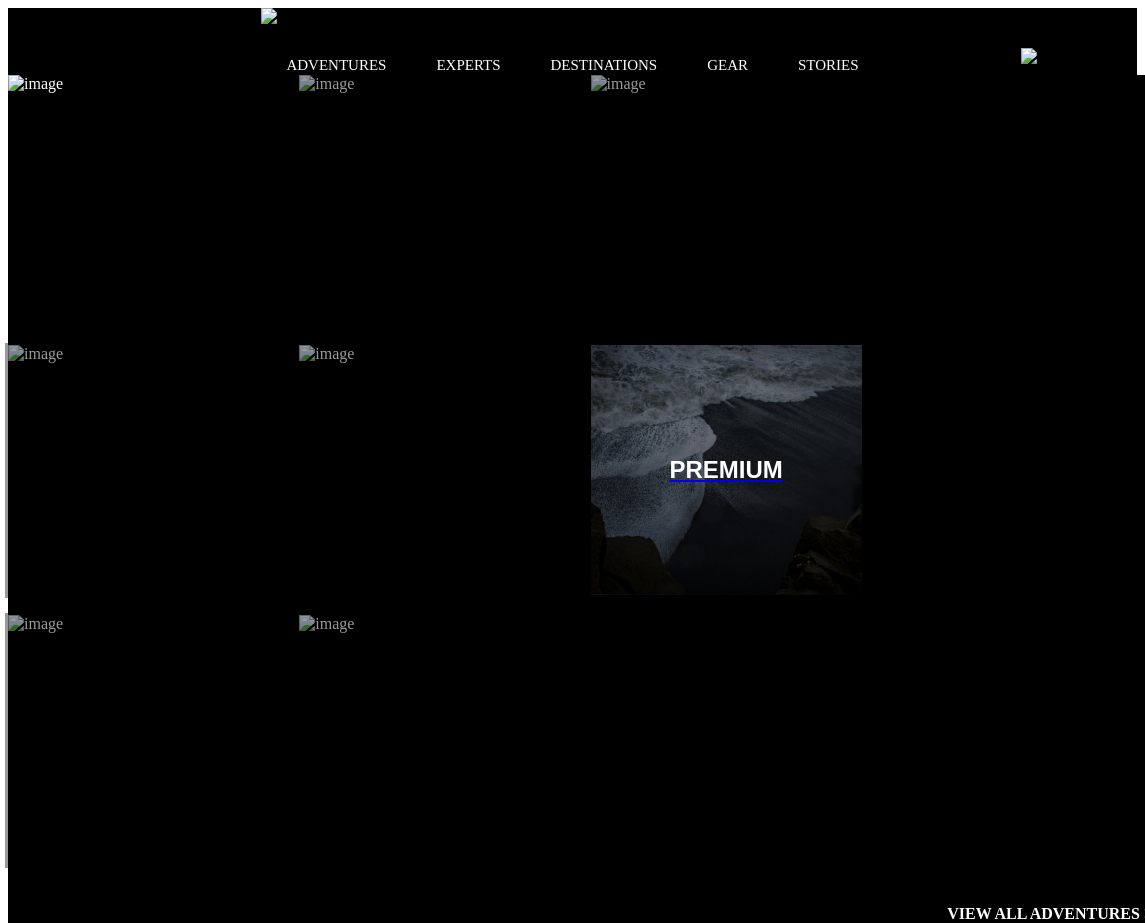 click at bounding box center [143, 200] 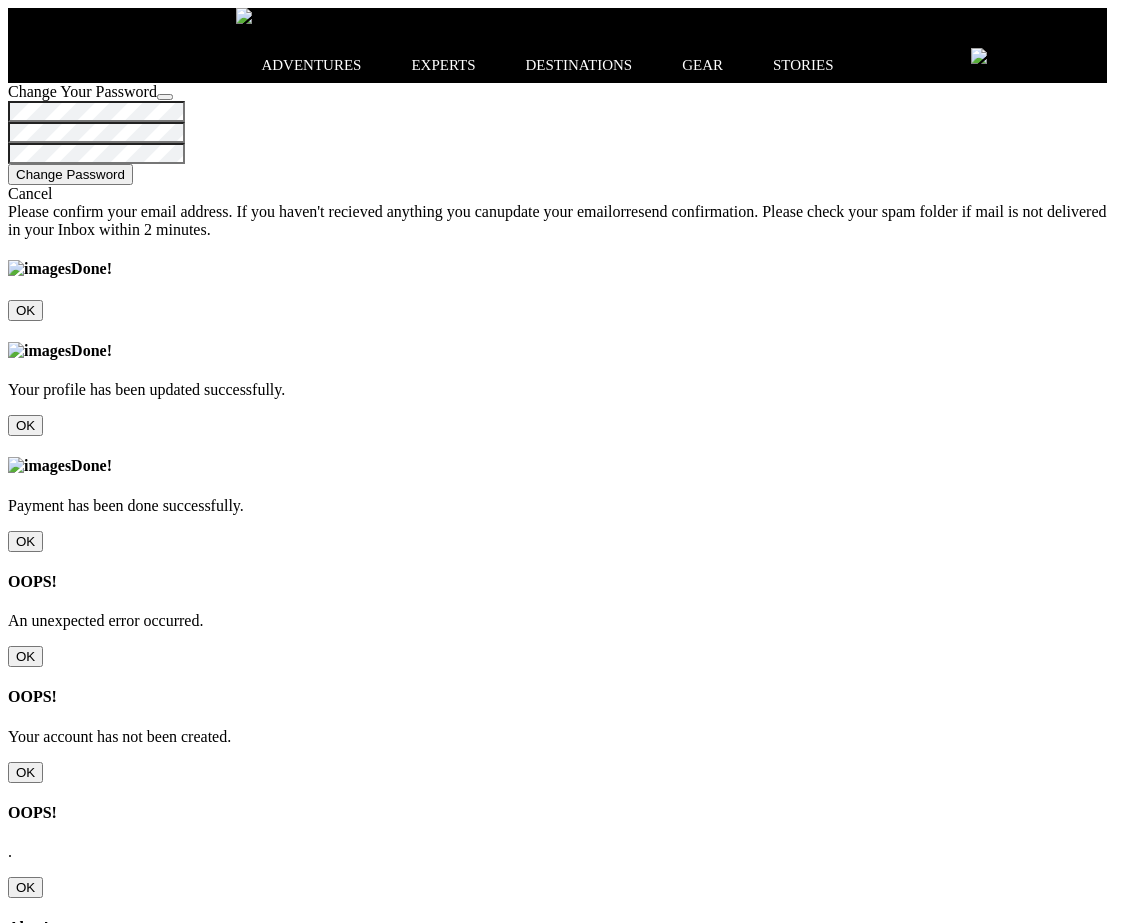 click on "OK" at bounding box center [25, 656] 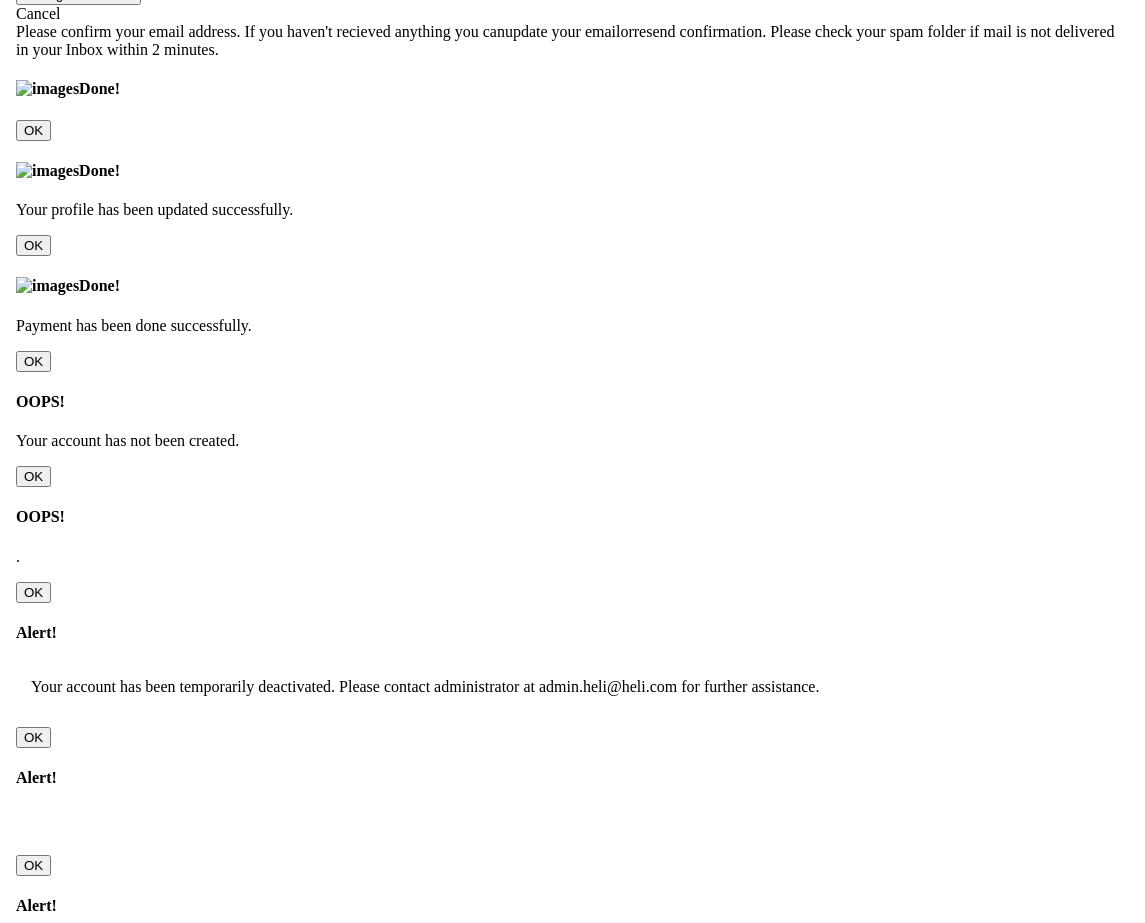 scroll, scrollTop: 0, scrollLeft: 0, axis: both 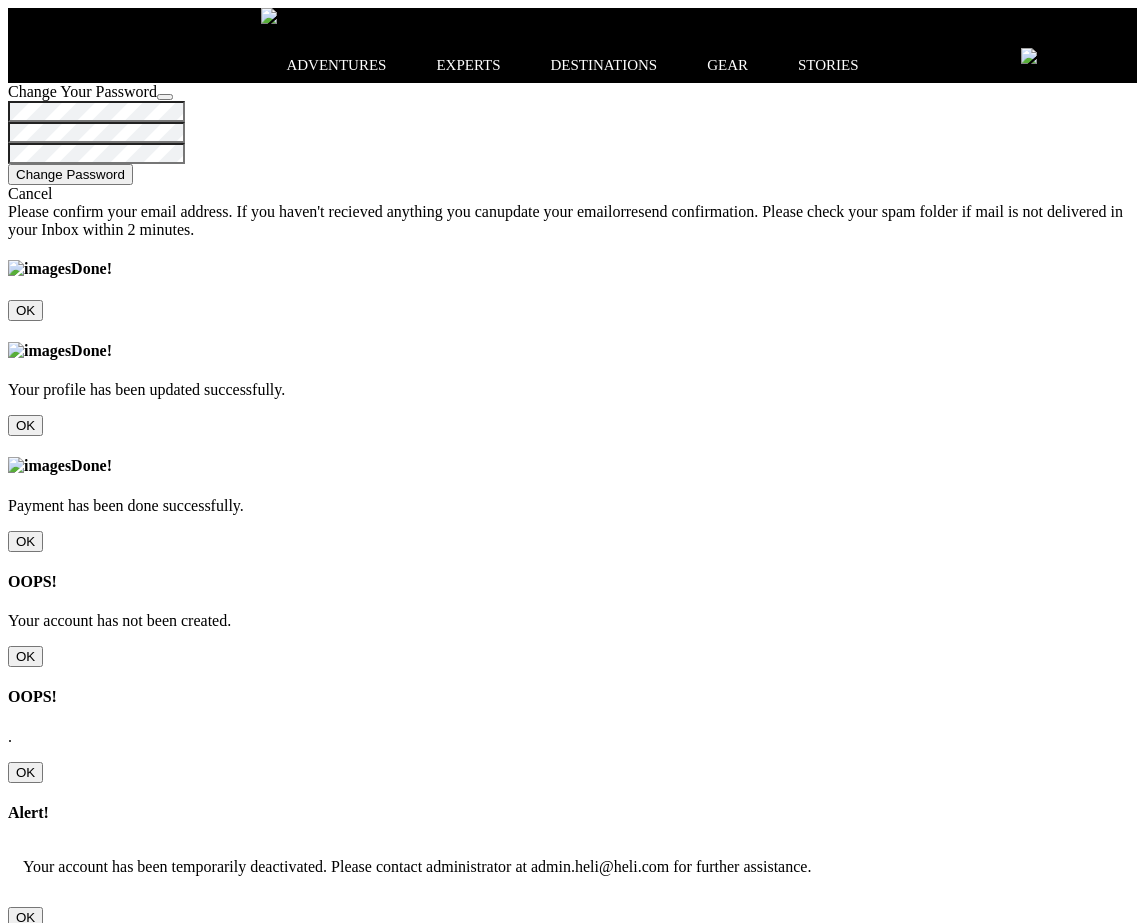 click at bounding box center [8, 56] 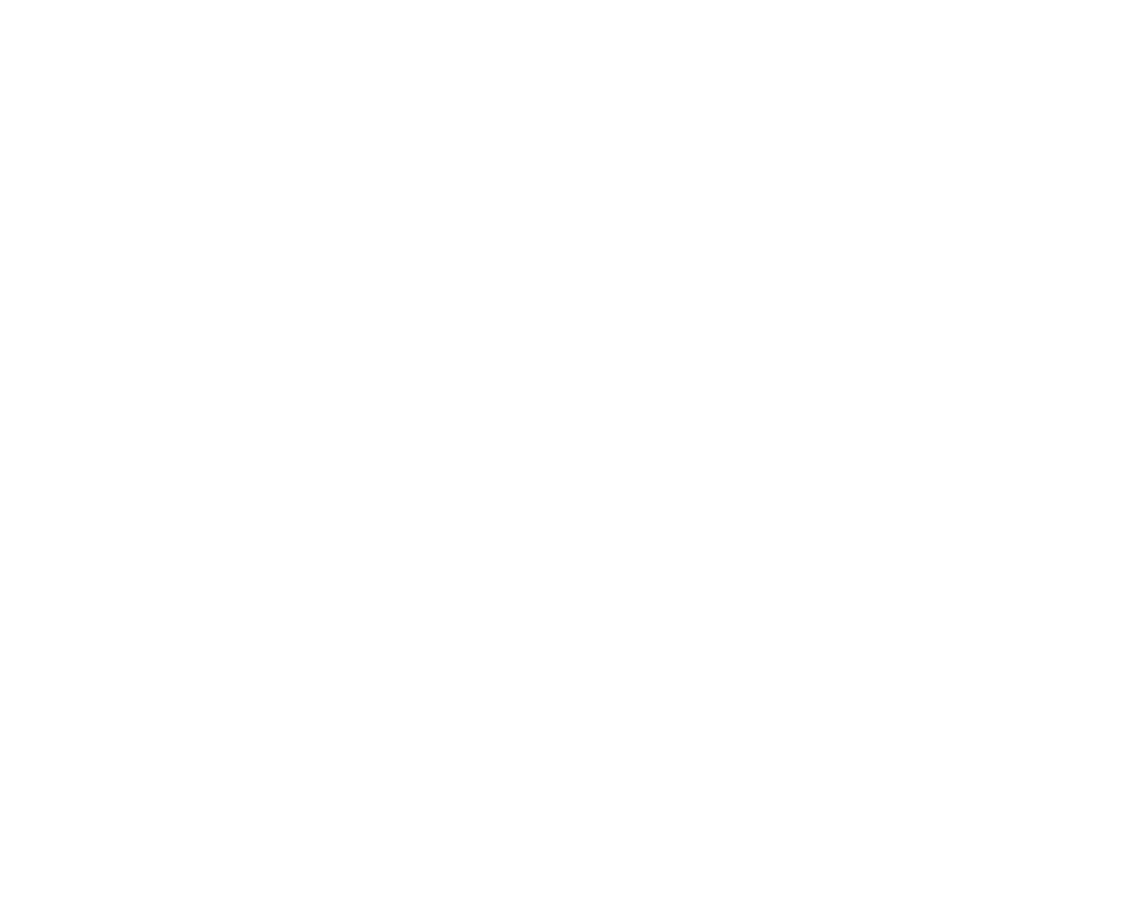 scroll, scrollTop: 0, scrollLeft: 0, axis: both 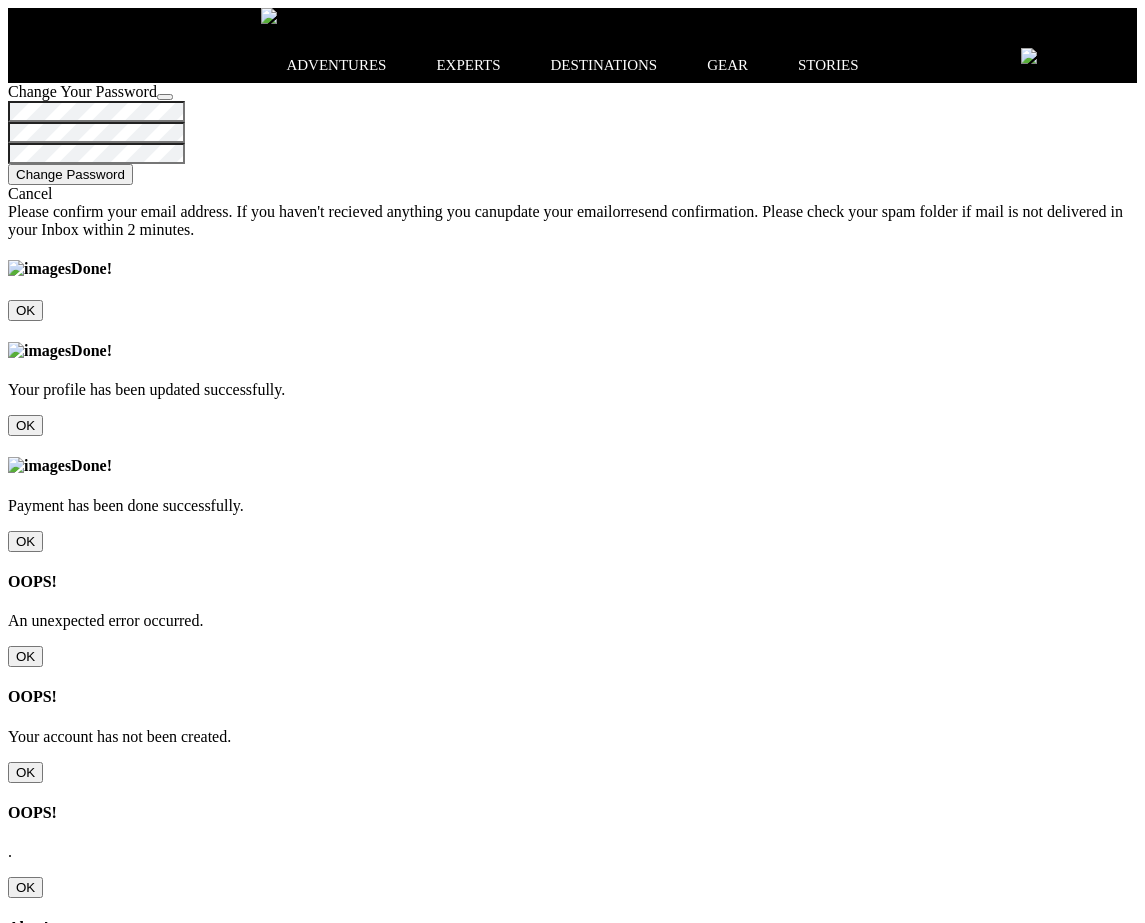 click on "OOPS! An unexpected error occurred. OK" at bounding box center [572, 620] 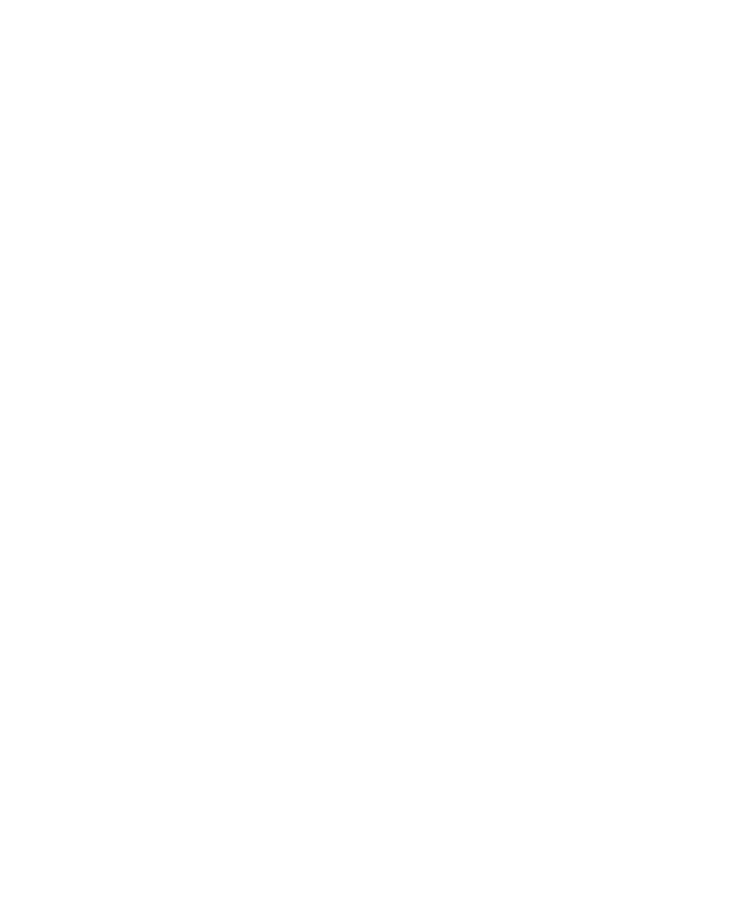 scroll, scrollTop: 0, scrollLeft: 0, axis: both 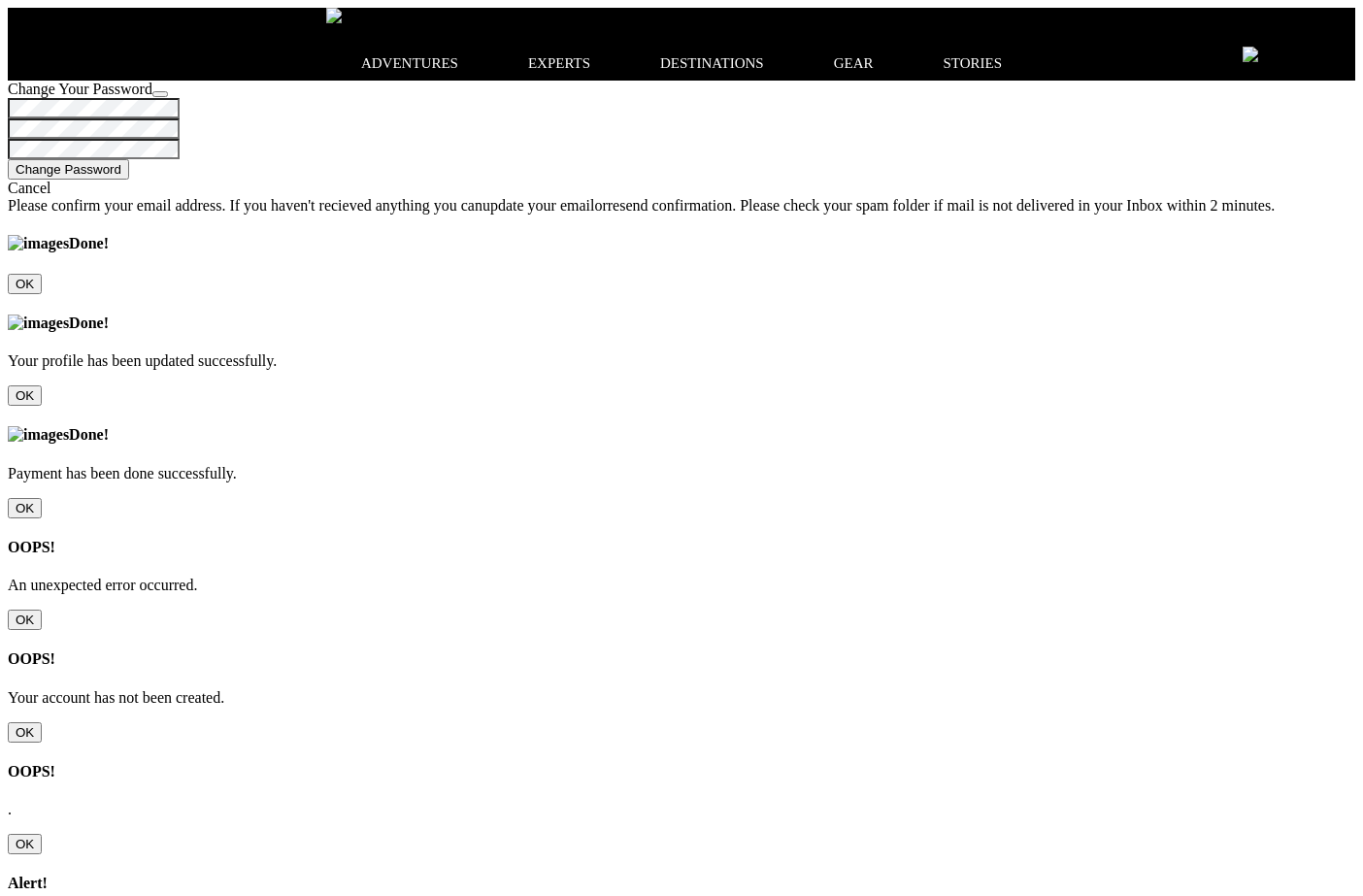 click on "OK" at bounding box center [24, 619] 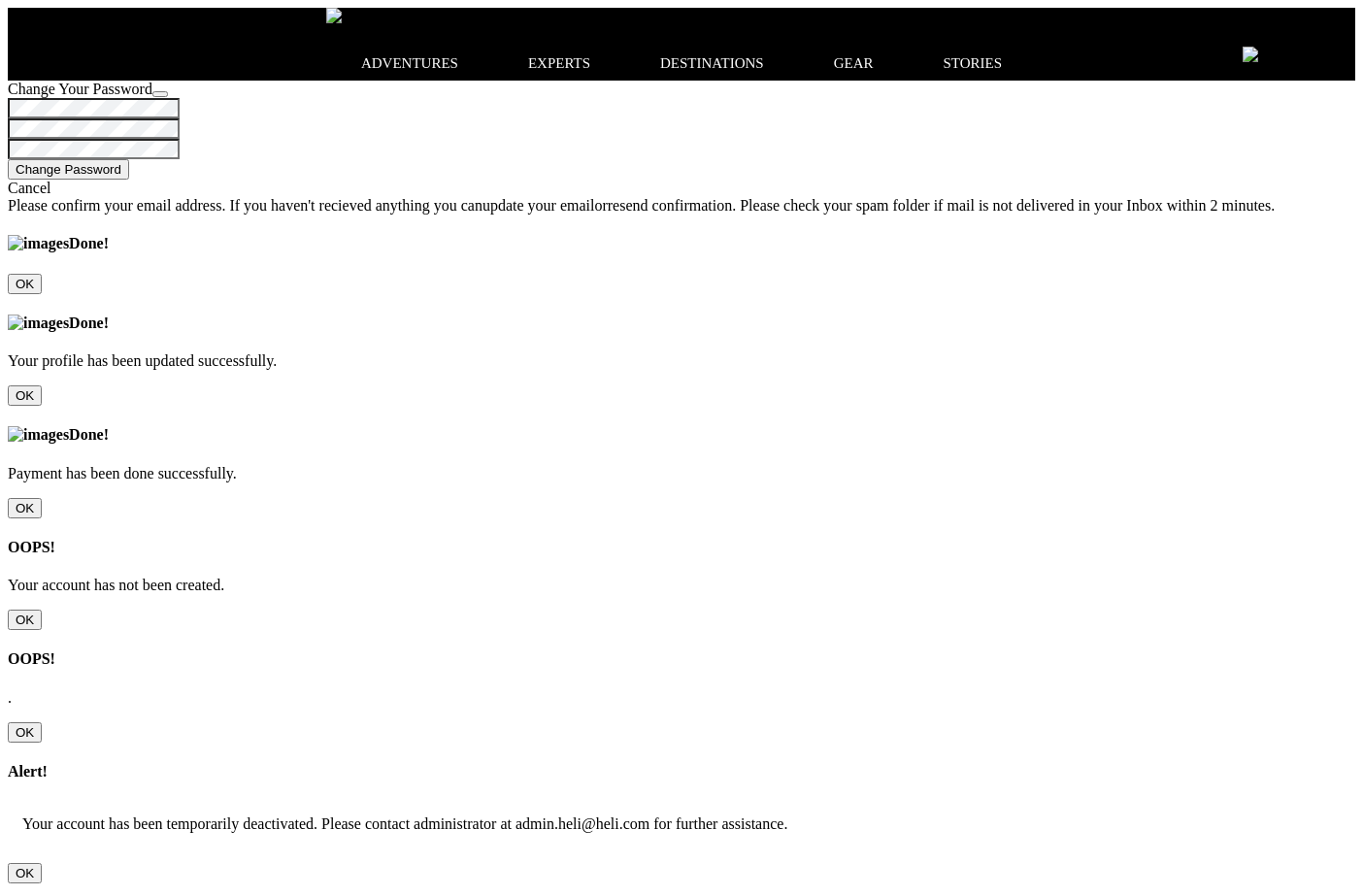 click at bounding box center (682, 2477) 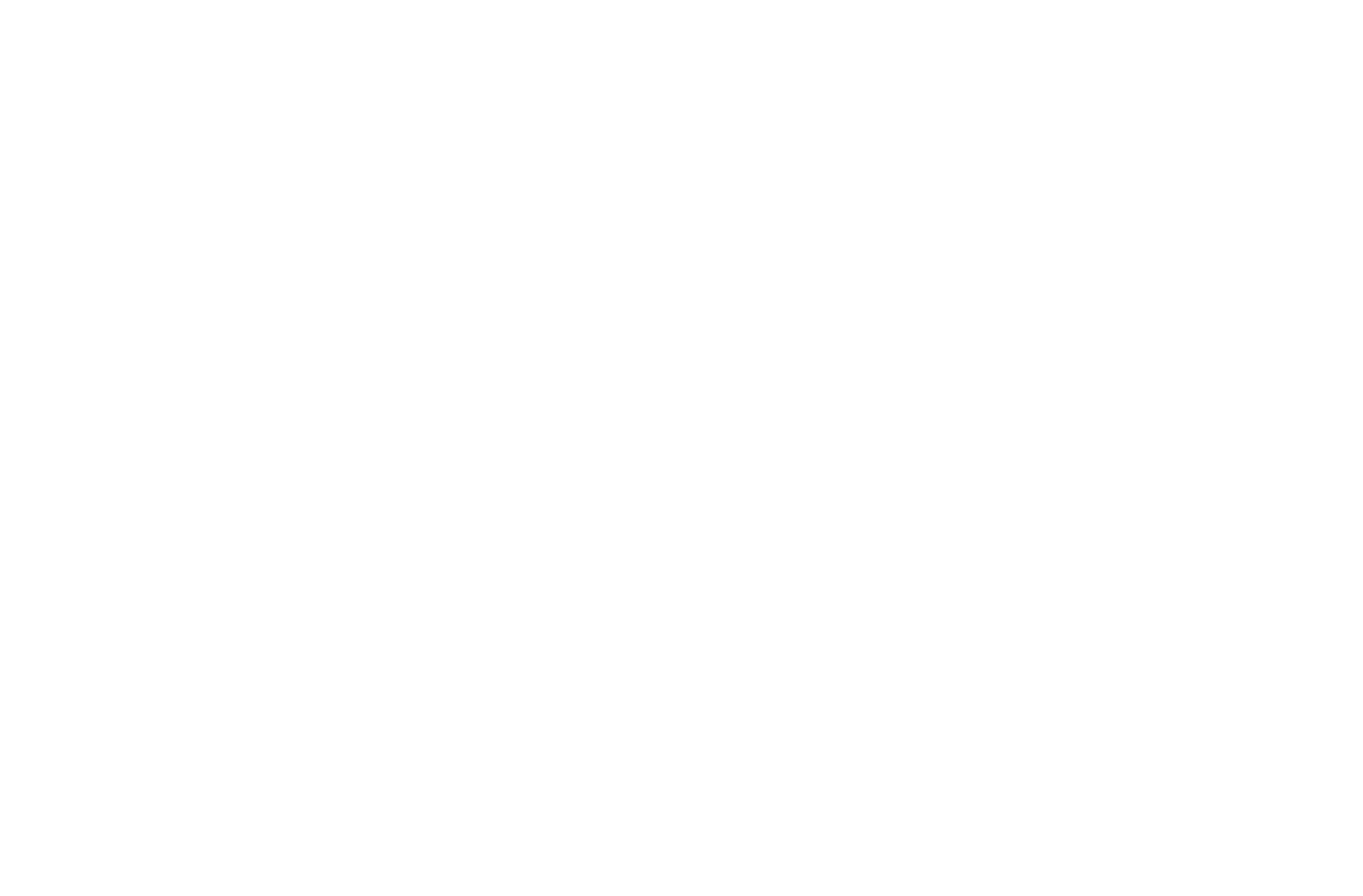 scroll, scrollTop: 0, scrollLeft: 0, axis: both 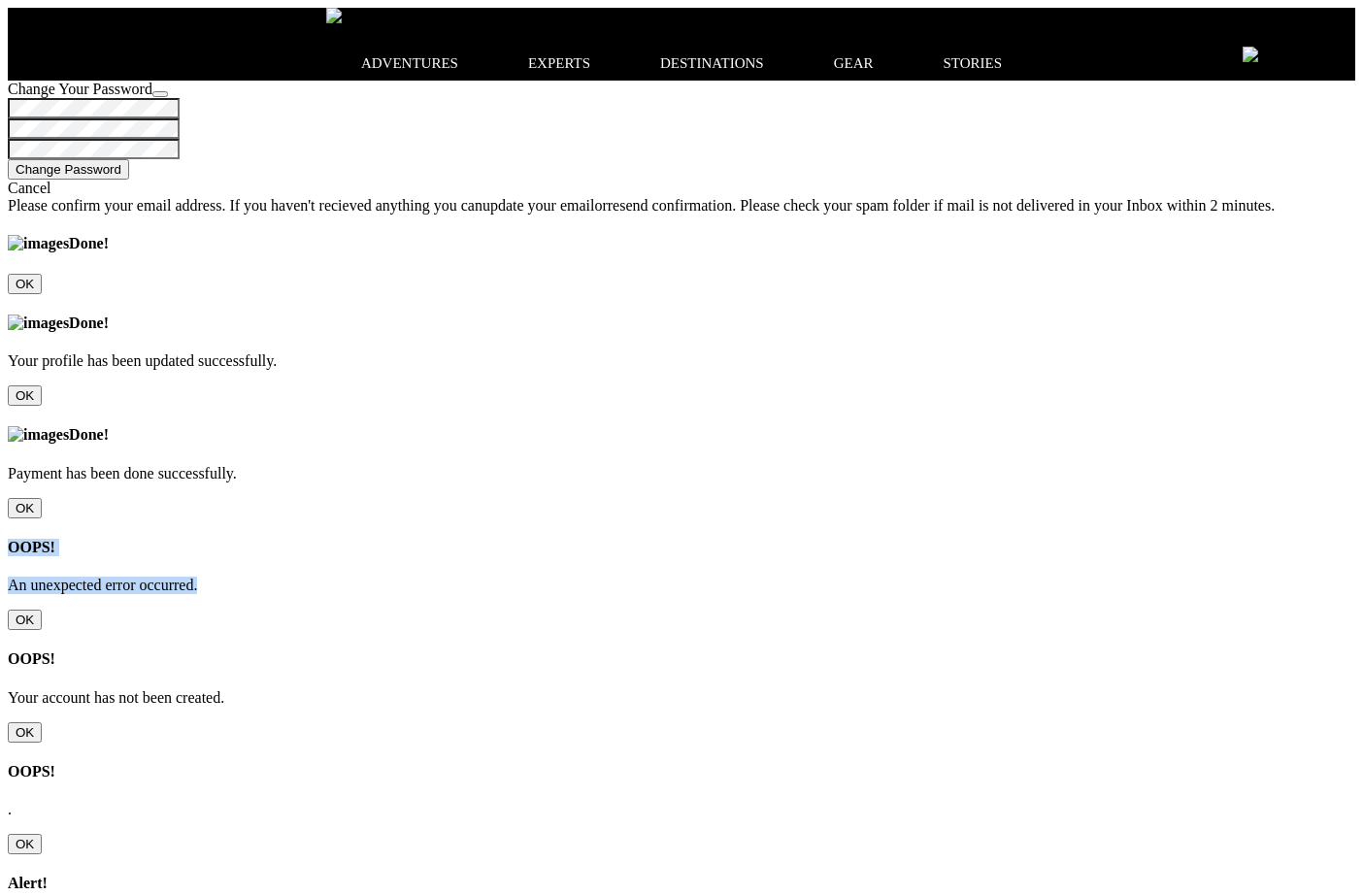 drag, startPoint x: 793, startPoint y: 206, endPoint x: 643, endPoint y: 148, distance: 160.8229 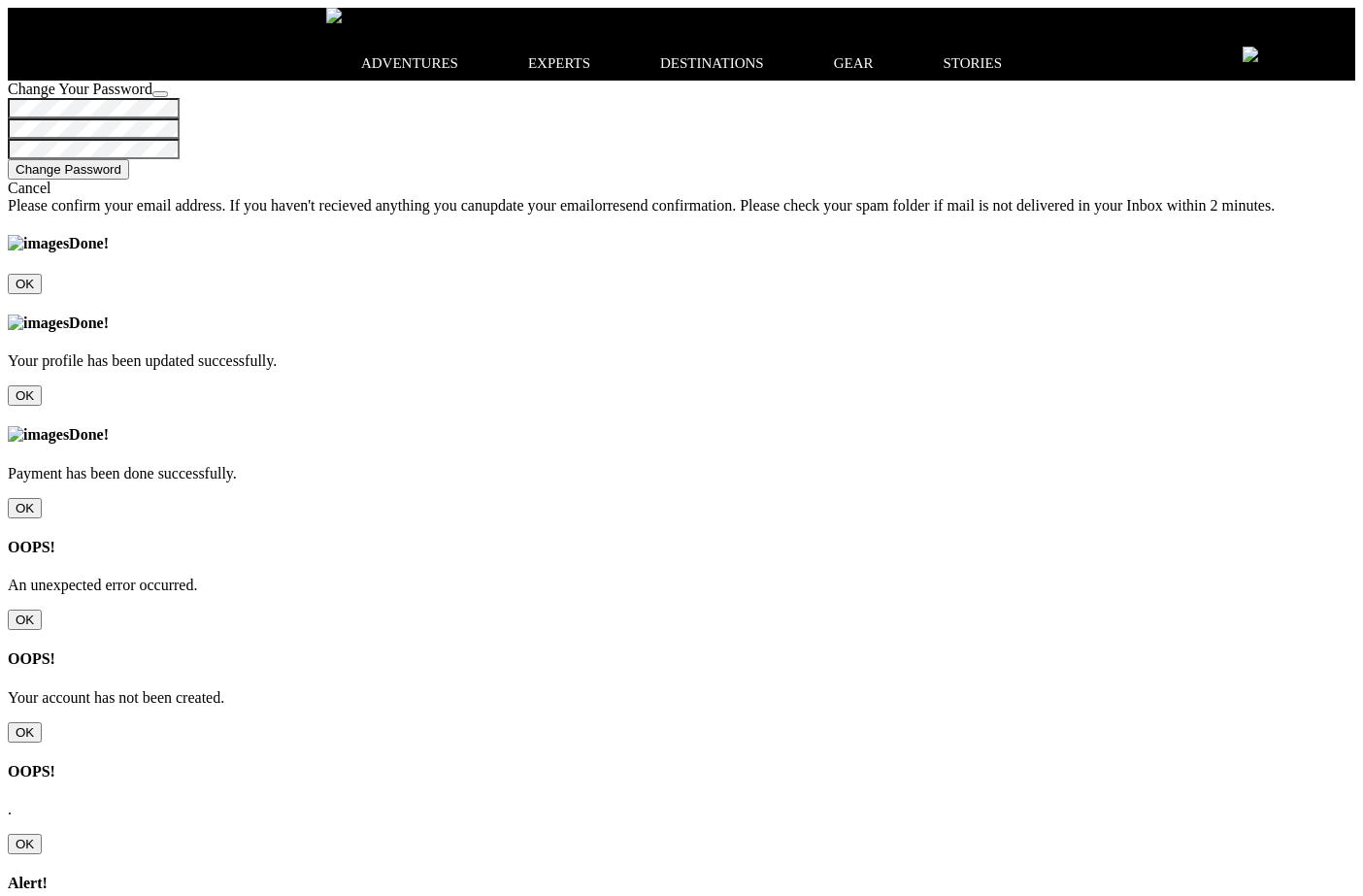 scroll, scrollTop: 0, scrollLeft: 0, axis: both 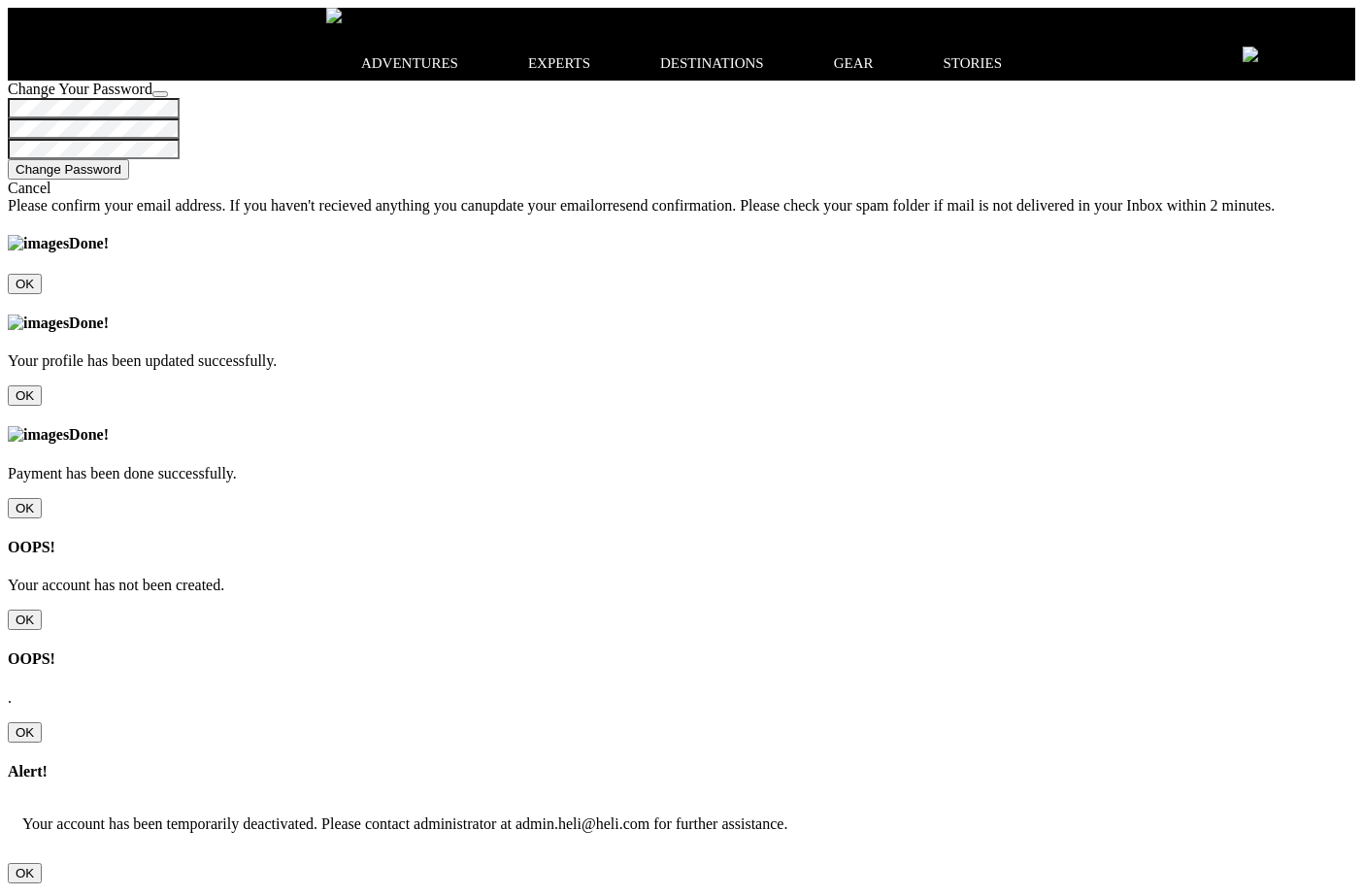 click at bounding box center (682, 2477) 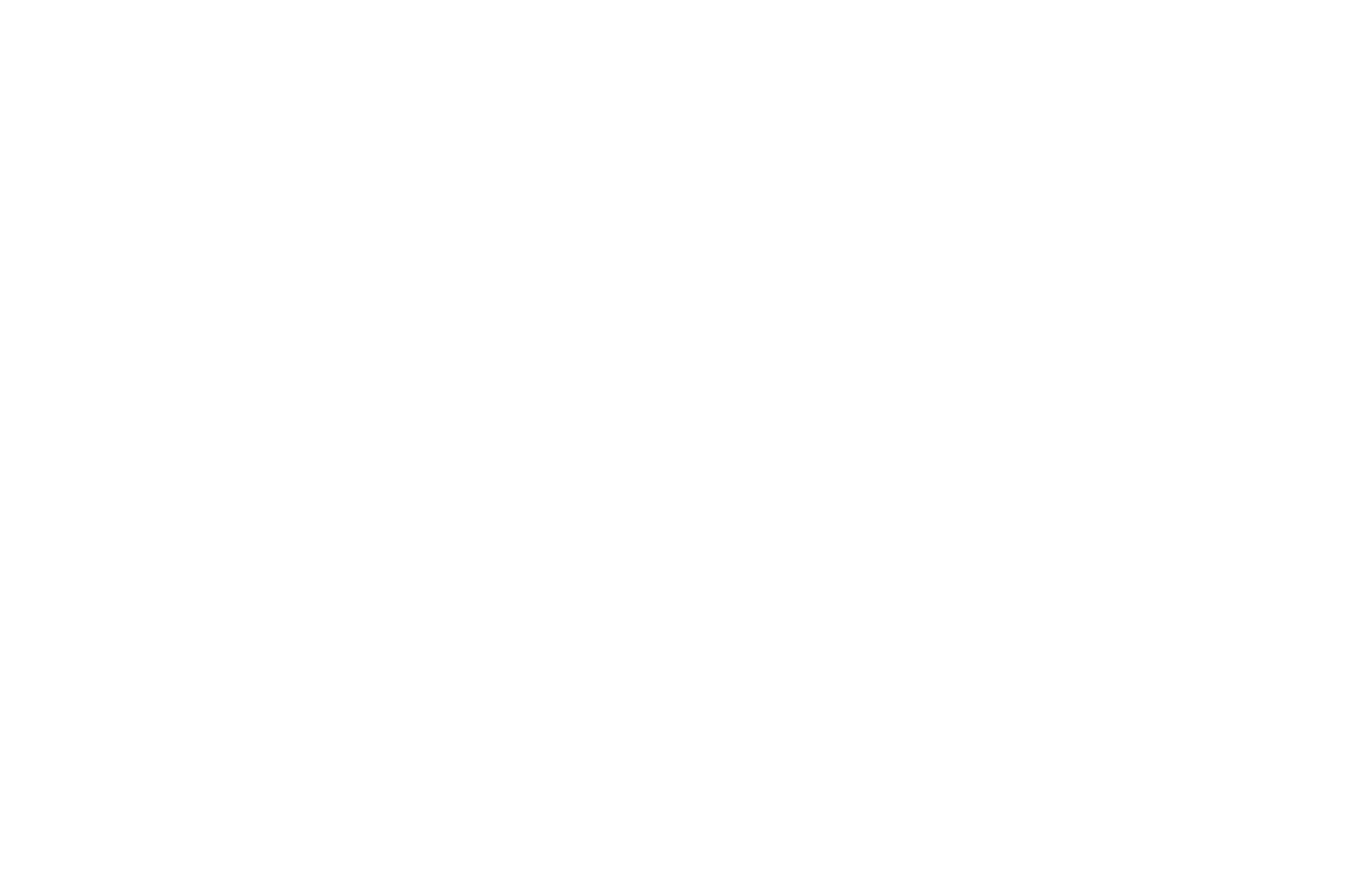 scroll, scrollTop: 0, scrollLeft: 0, axis: both 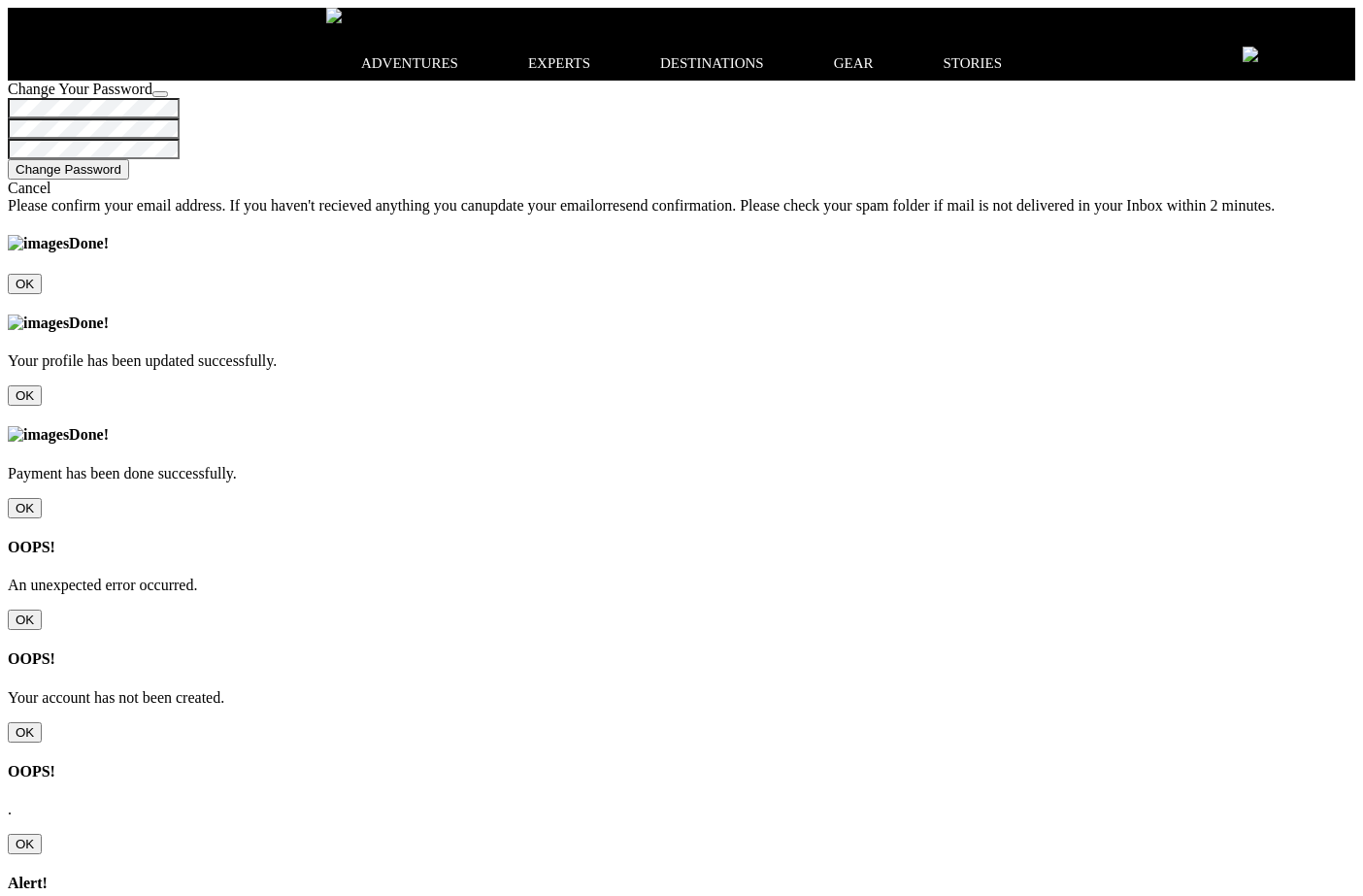 click on "OK" at bounding box center [24, 619] 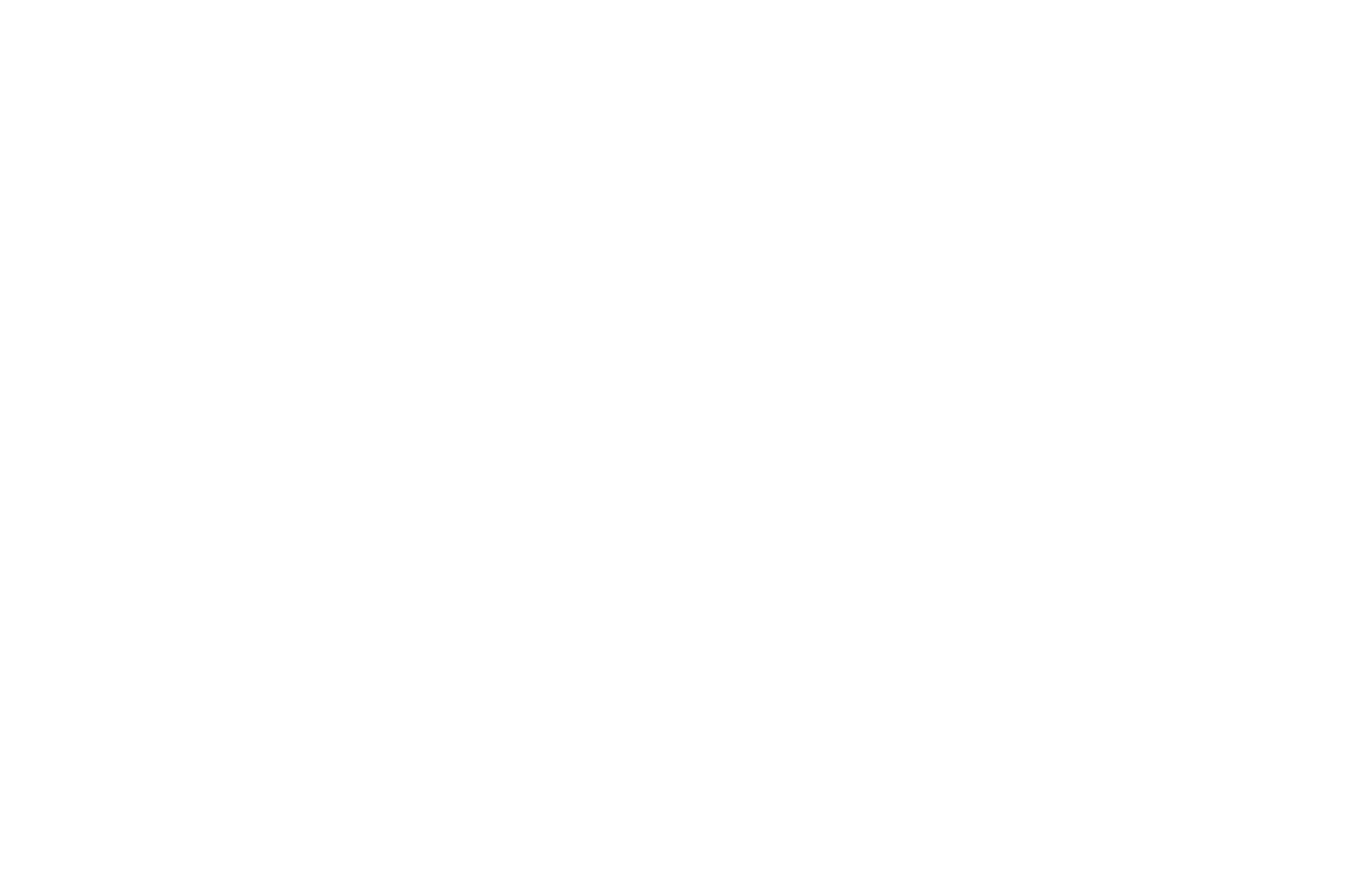 scroll, scrollTop: 0, scrollLeft: 0, axis: both 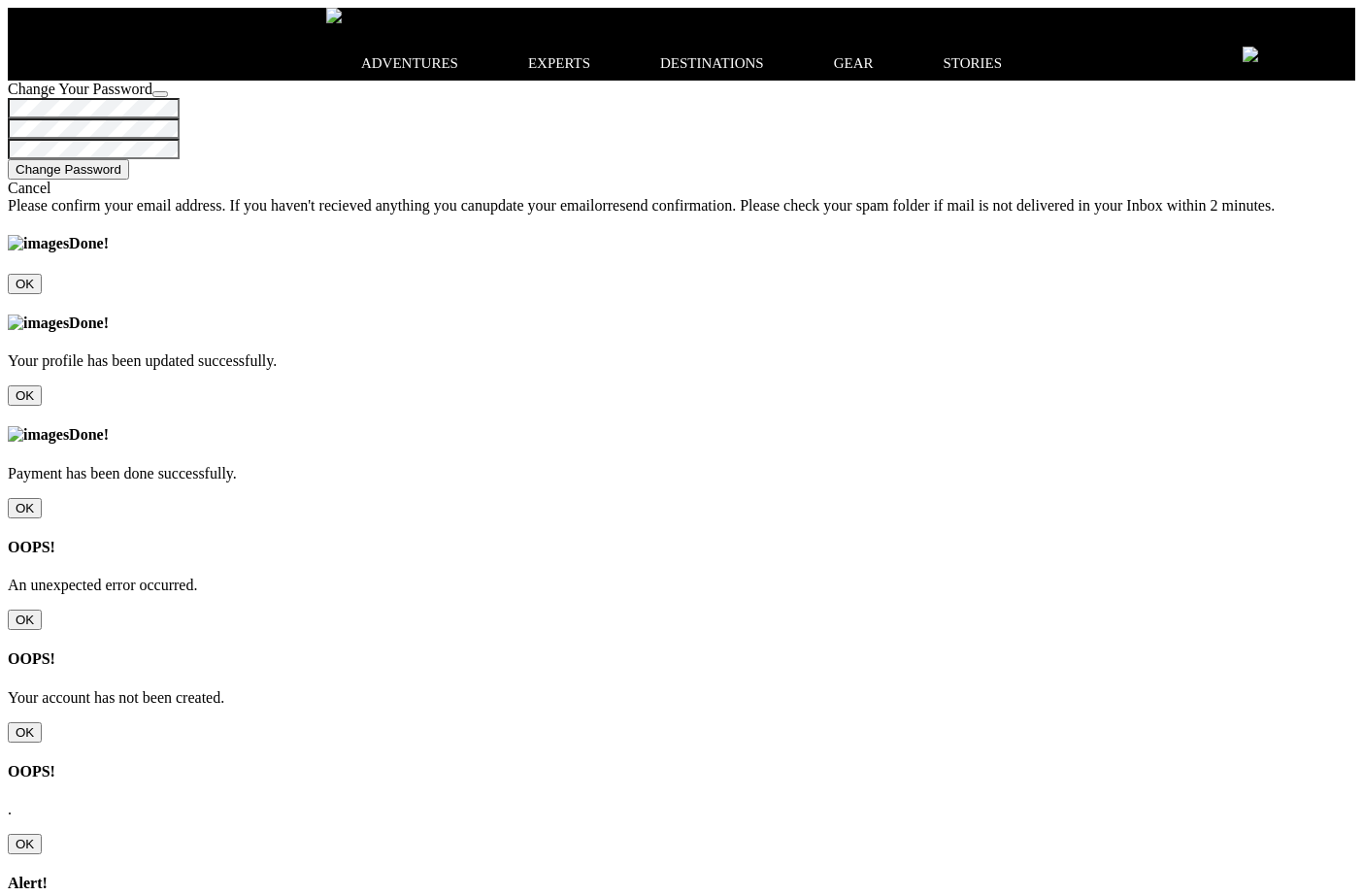 click on "OK" at bounding box center [24, 619] 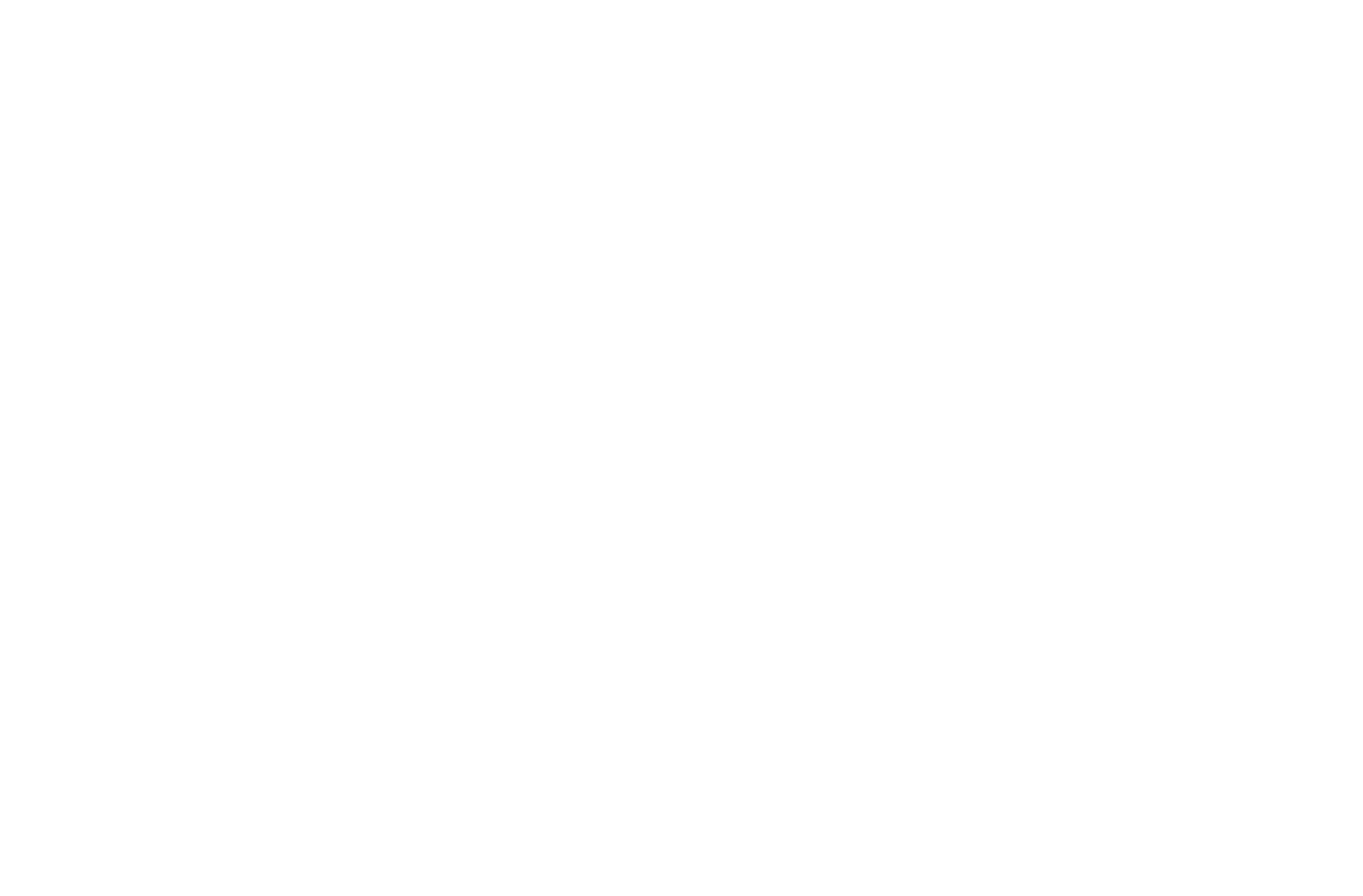 scroll, scrollTop: 0, scrollLeft: 0, axis: both 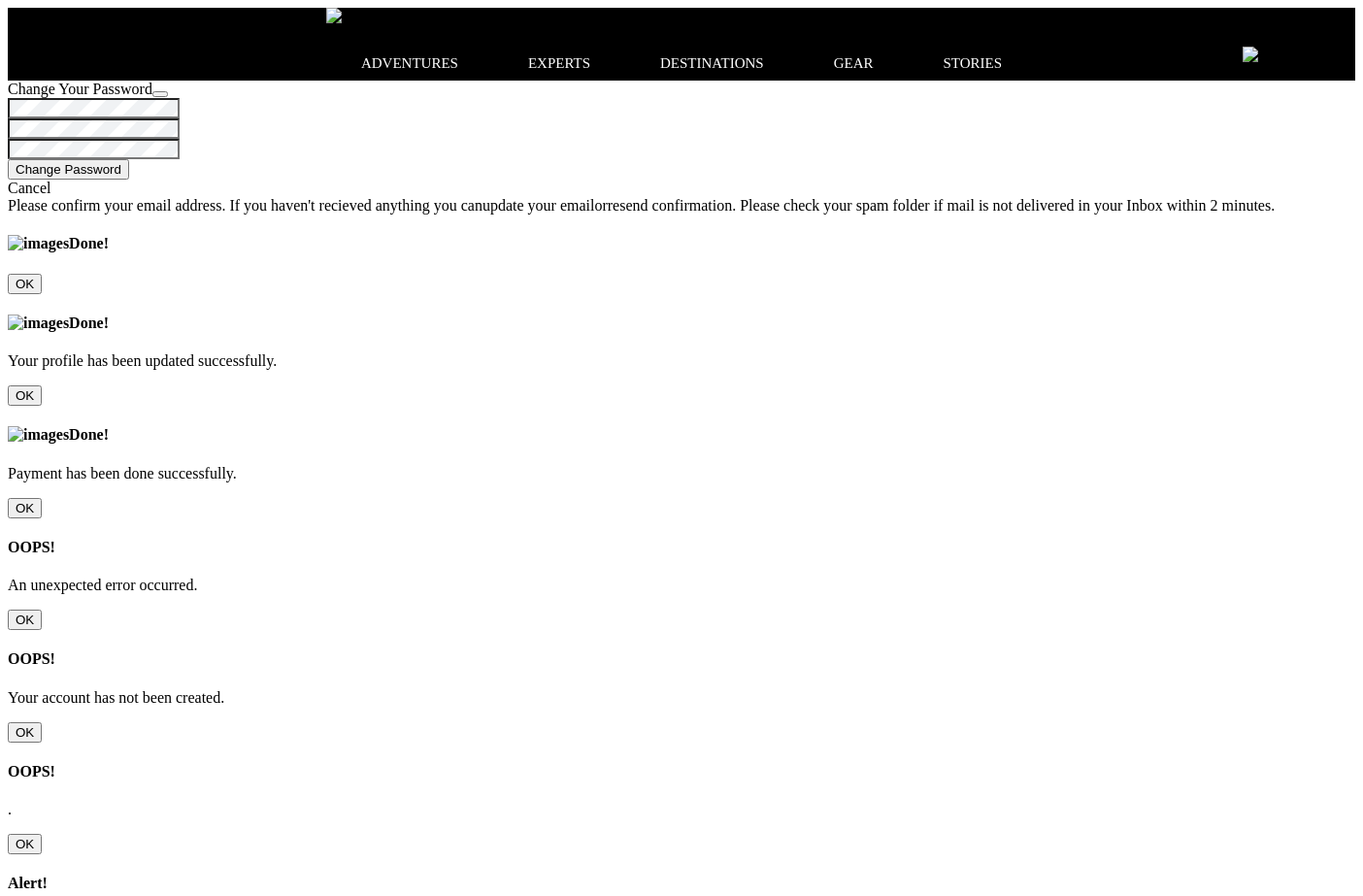 click on "OK" at bounding box center (24, 619) 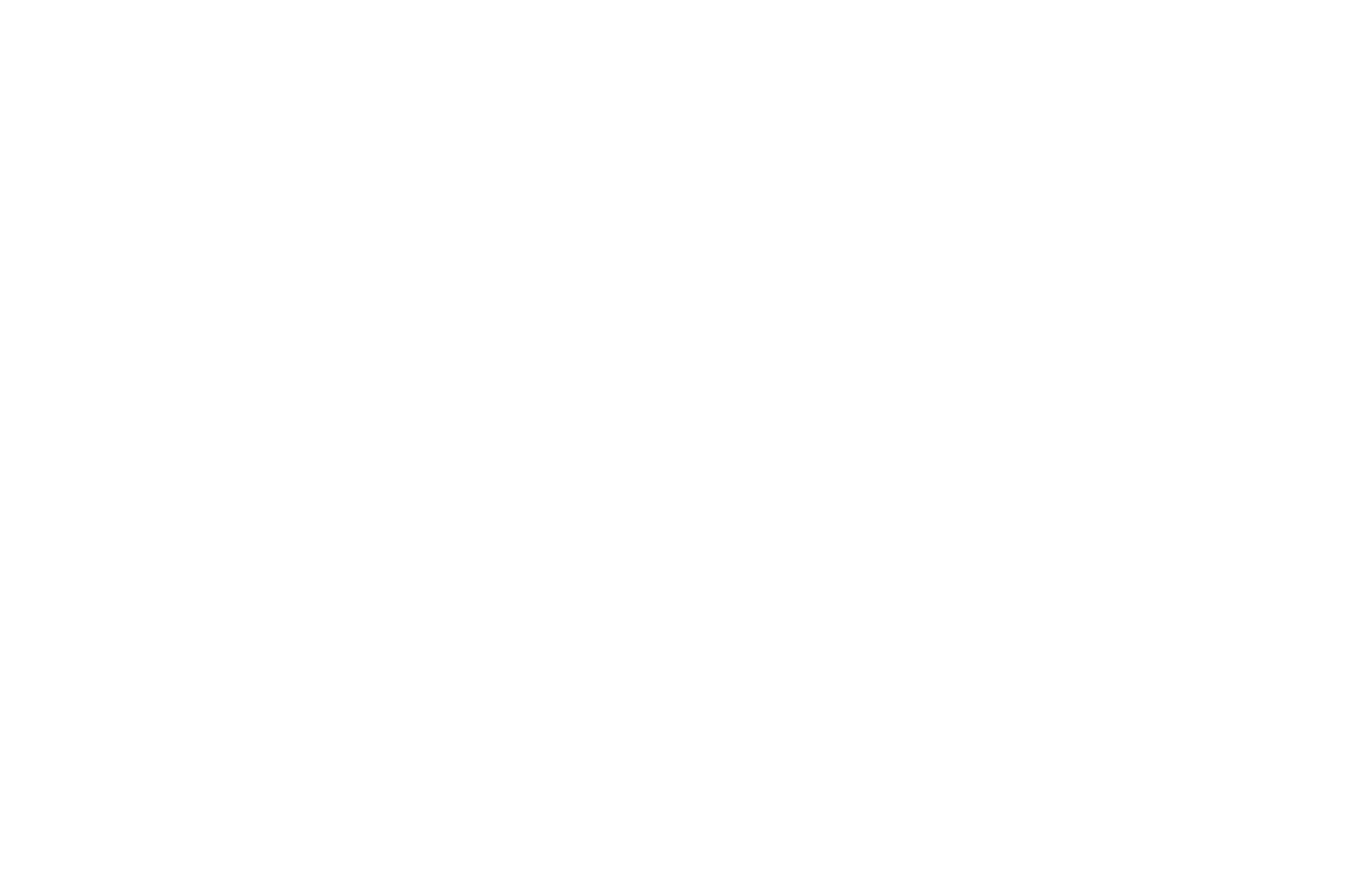 scroll, scrollTop: 0, scrollLeft: 0, axis: both 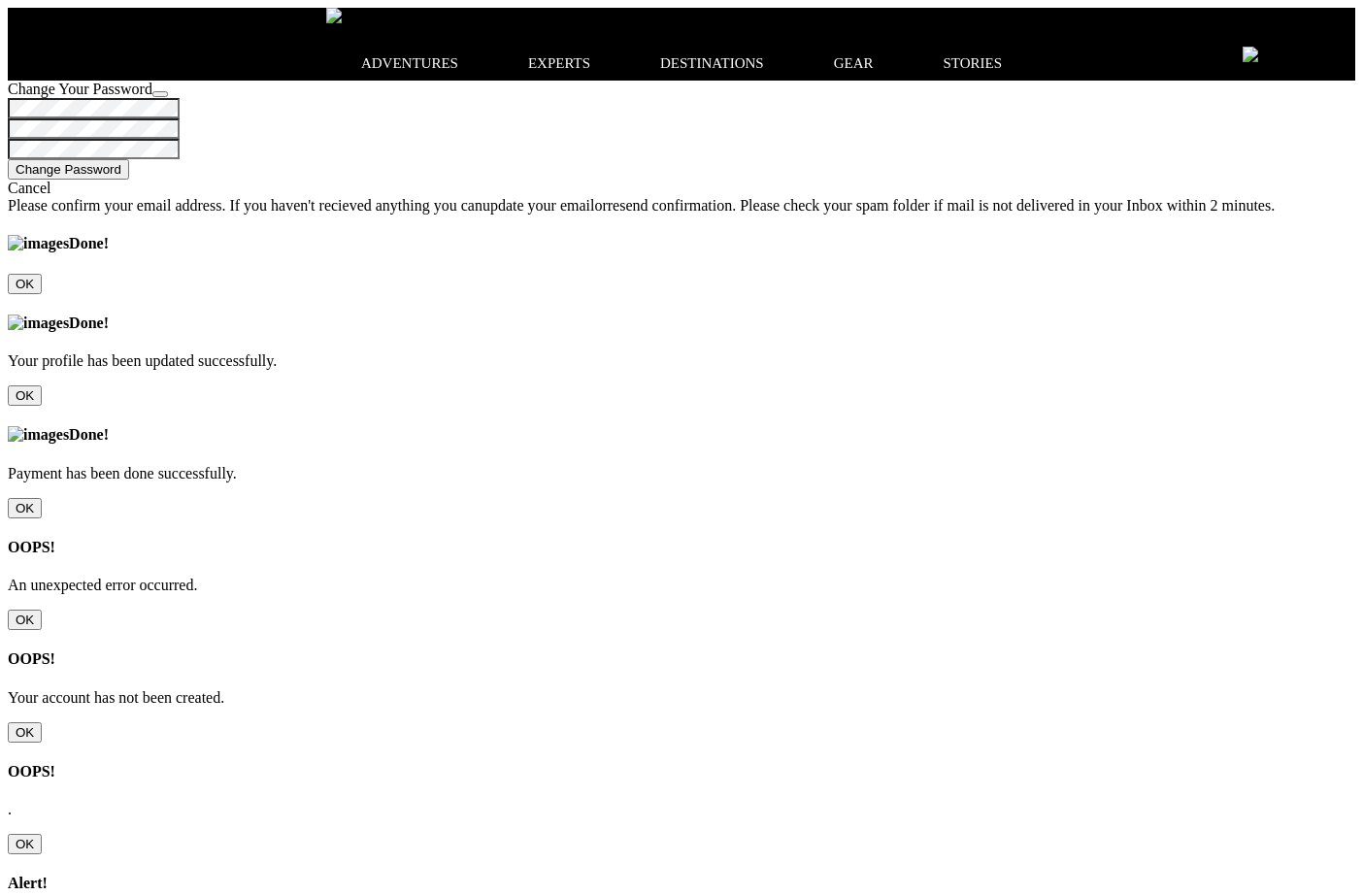 click on "OK" at bounding box center (24, 619) 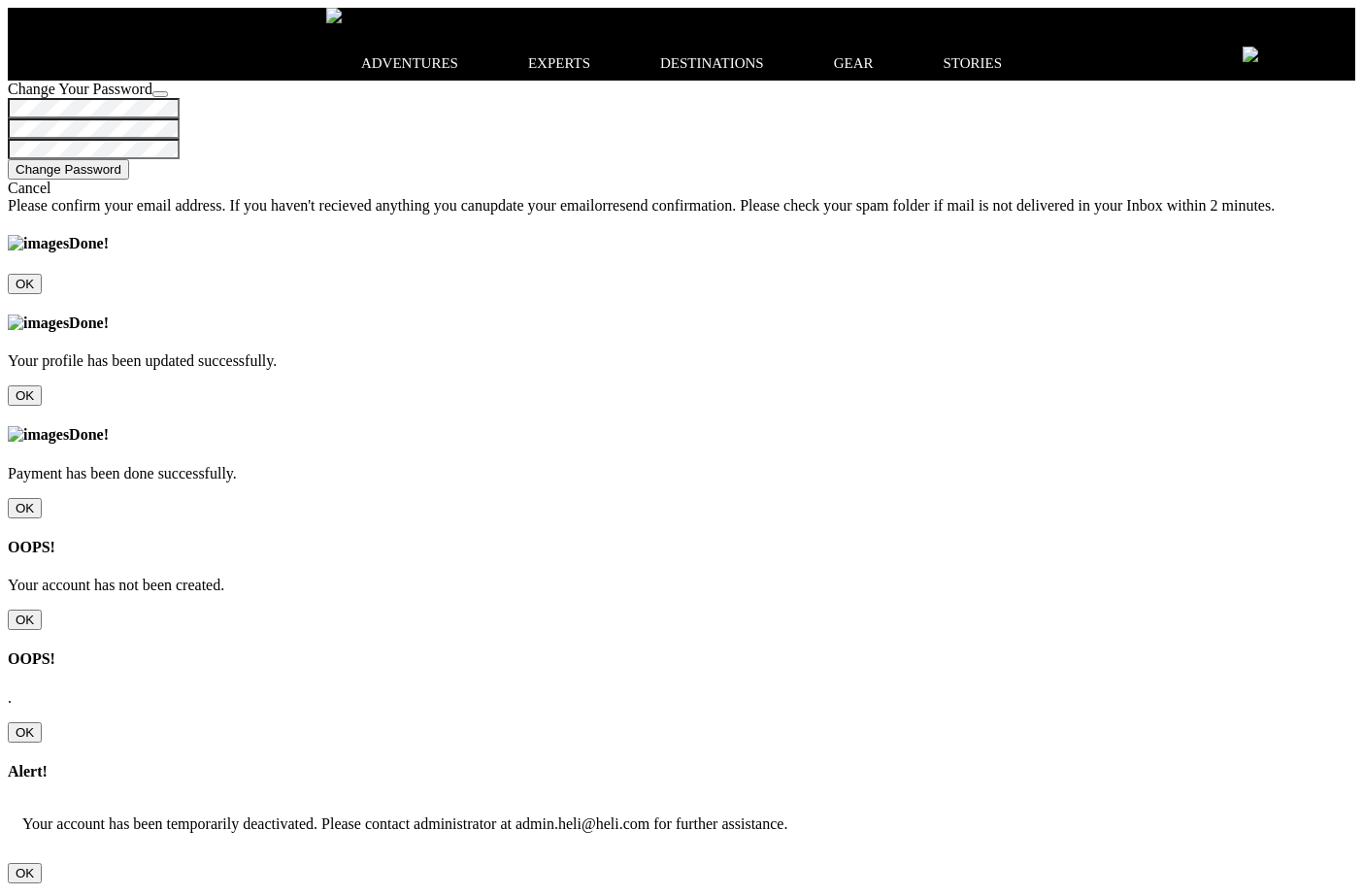 click at bounding box center [682, 2477] 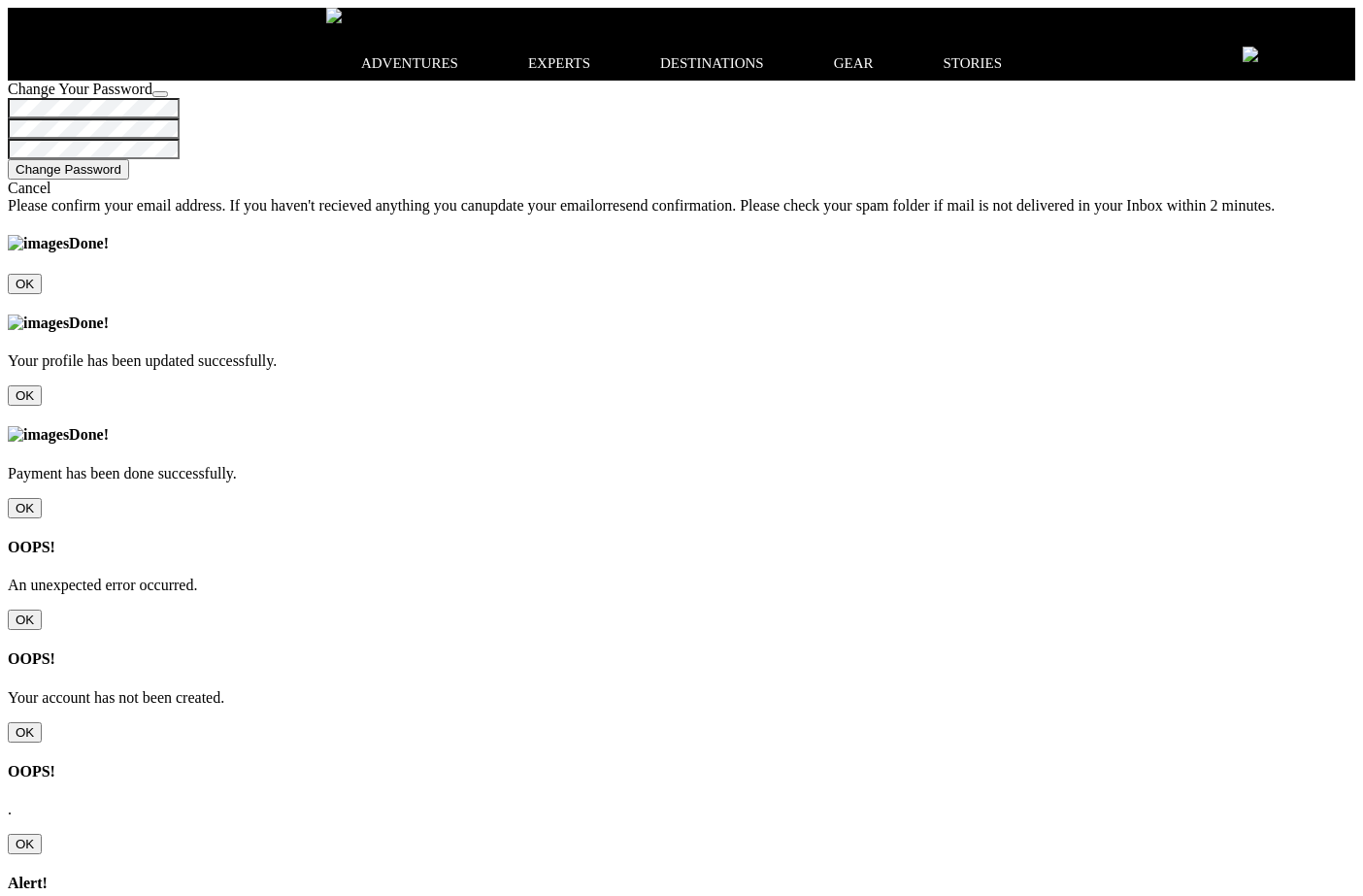 scroll, scrollTop: 0, scrollLeft: 0, axis: both 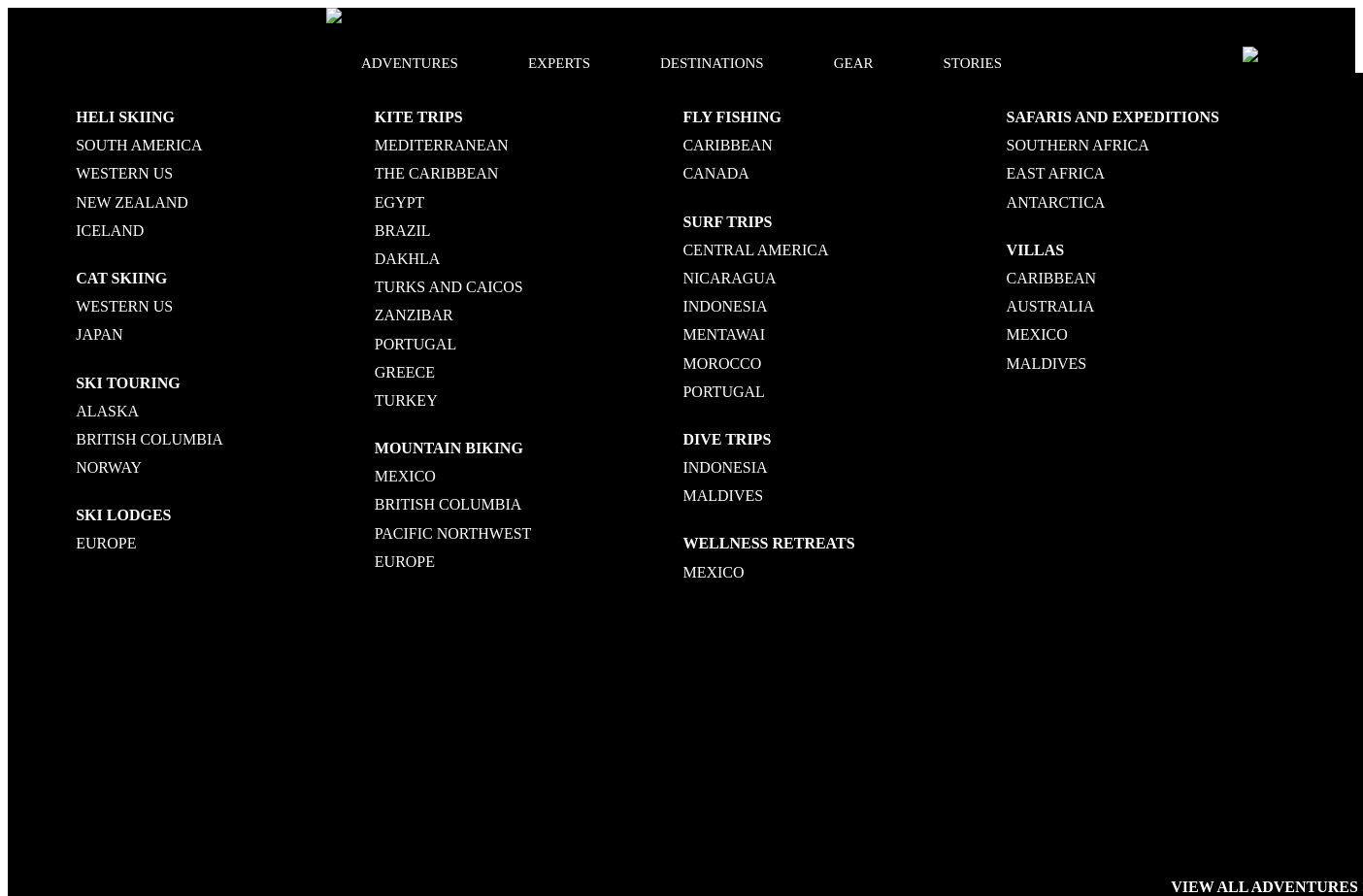 click on "South America" at bounding box center [225, 145] 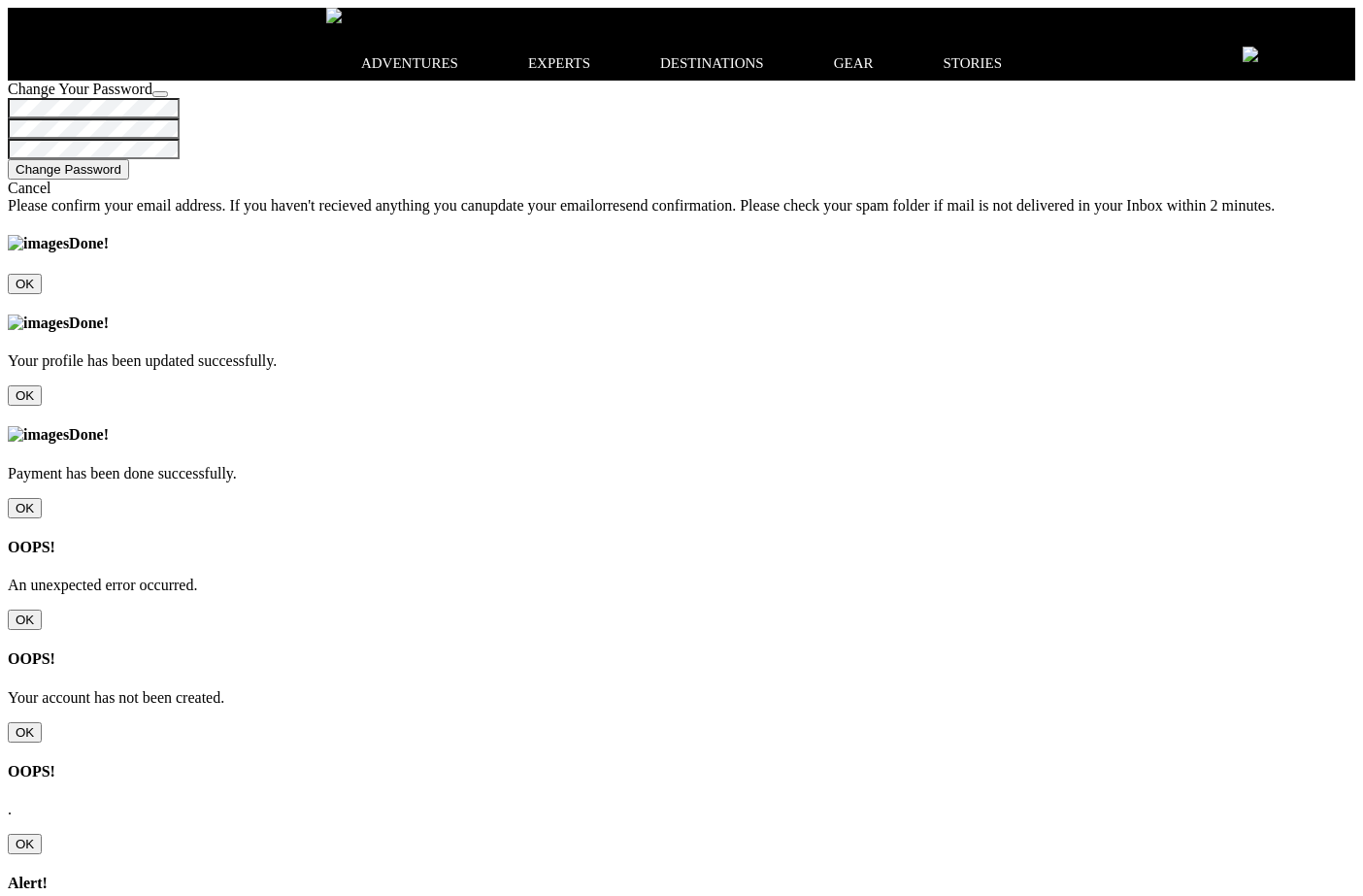 click on "OK" at bounding box center (24, 619) 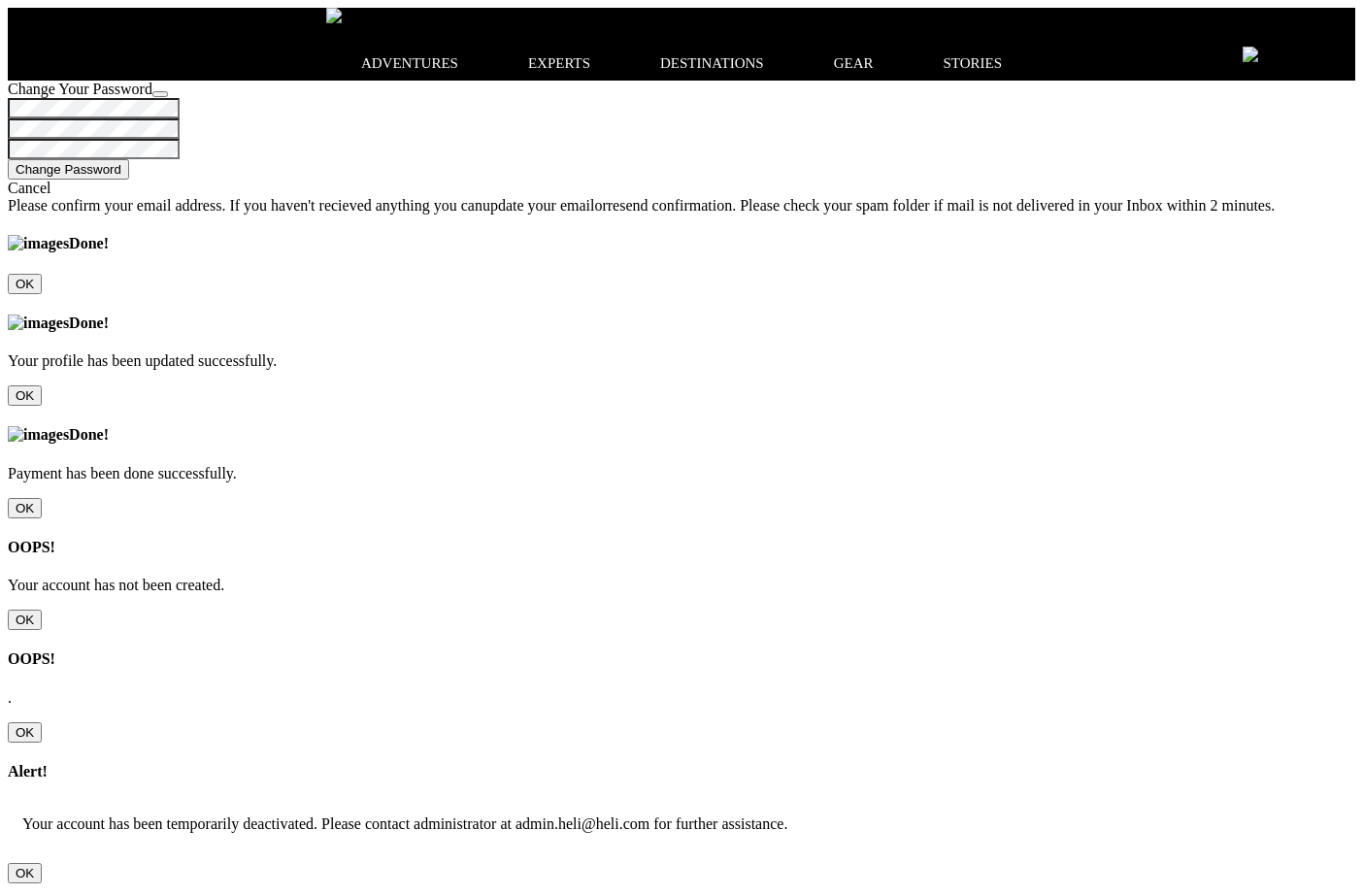 scroll, scrollTop: 117, scrollLeft: 0, axis: vertical 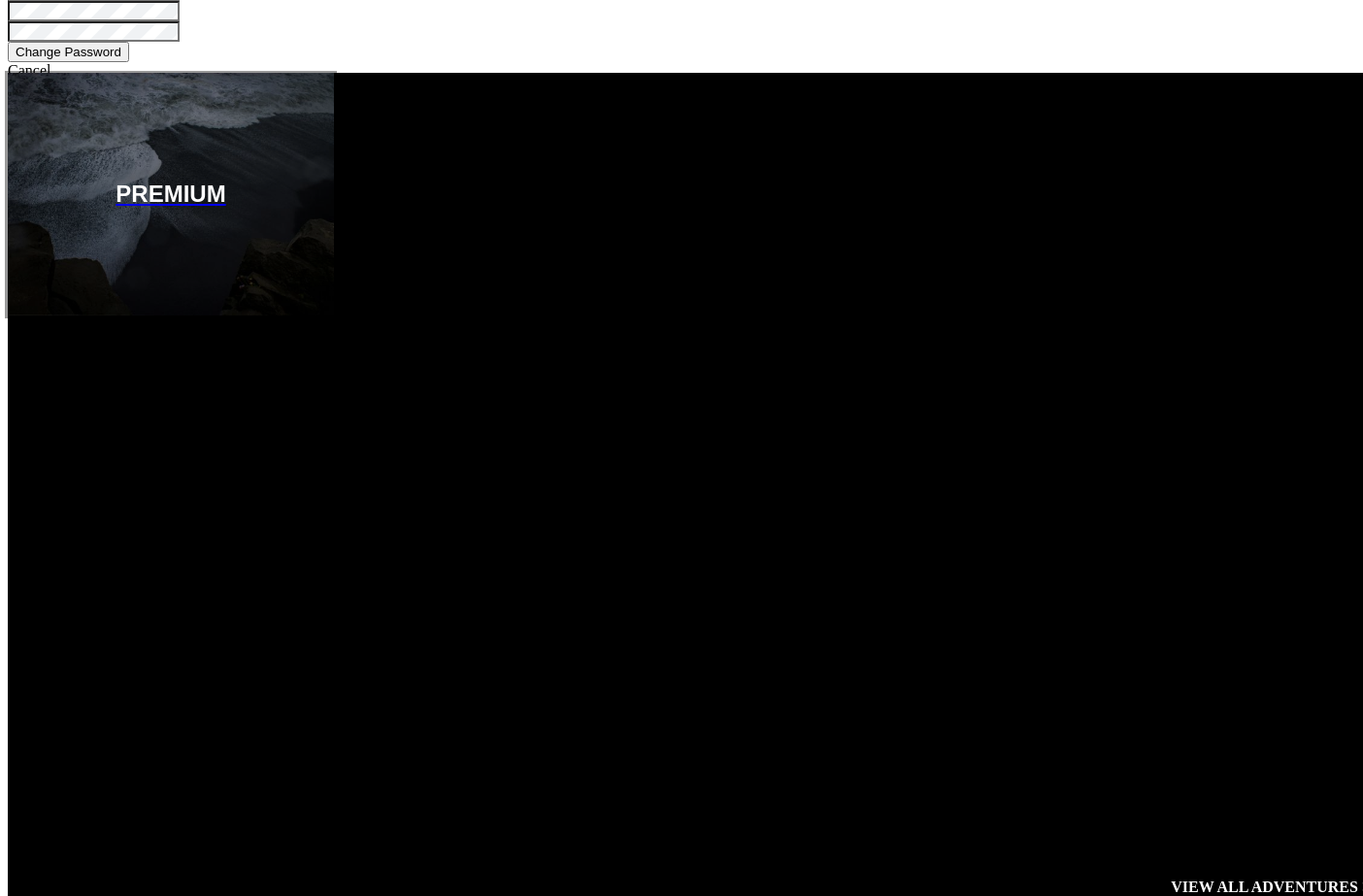 click on "adventures" at bounding box center (410, -48) 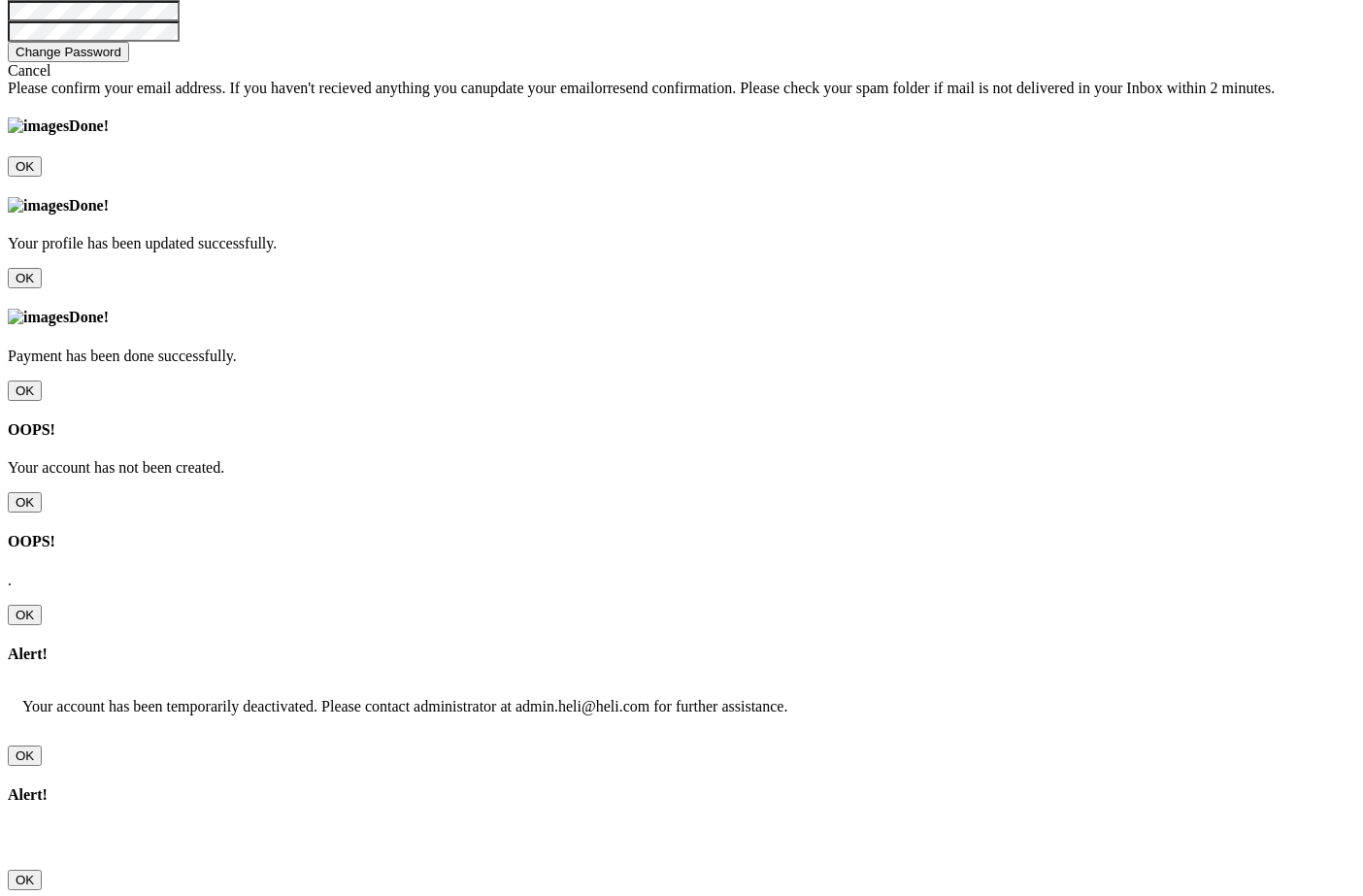 click at bounding box center (8, -63) 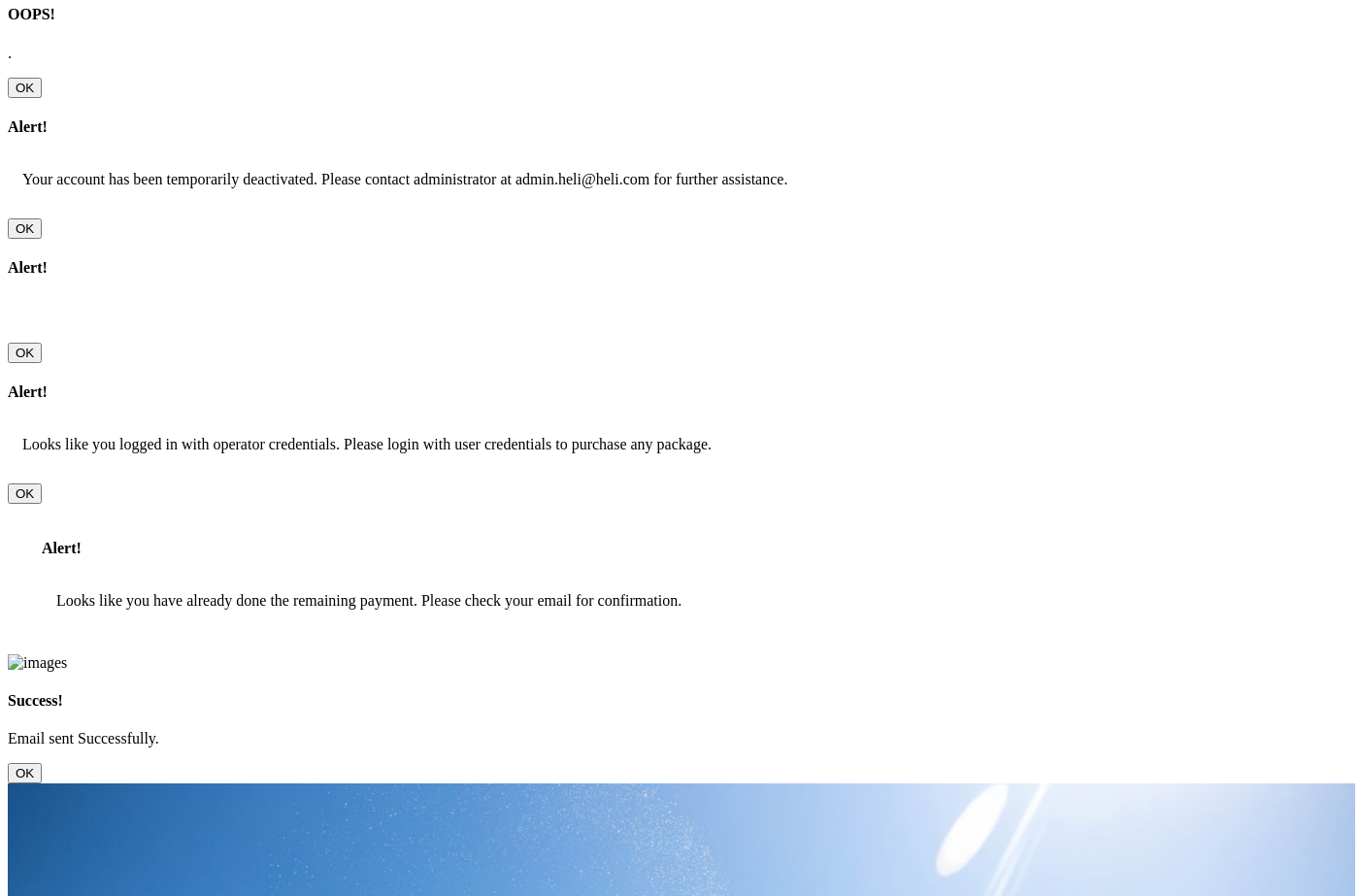 scroll, scrollTop: 1775, scrollLeft: 0, axis: vertical 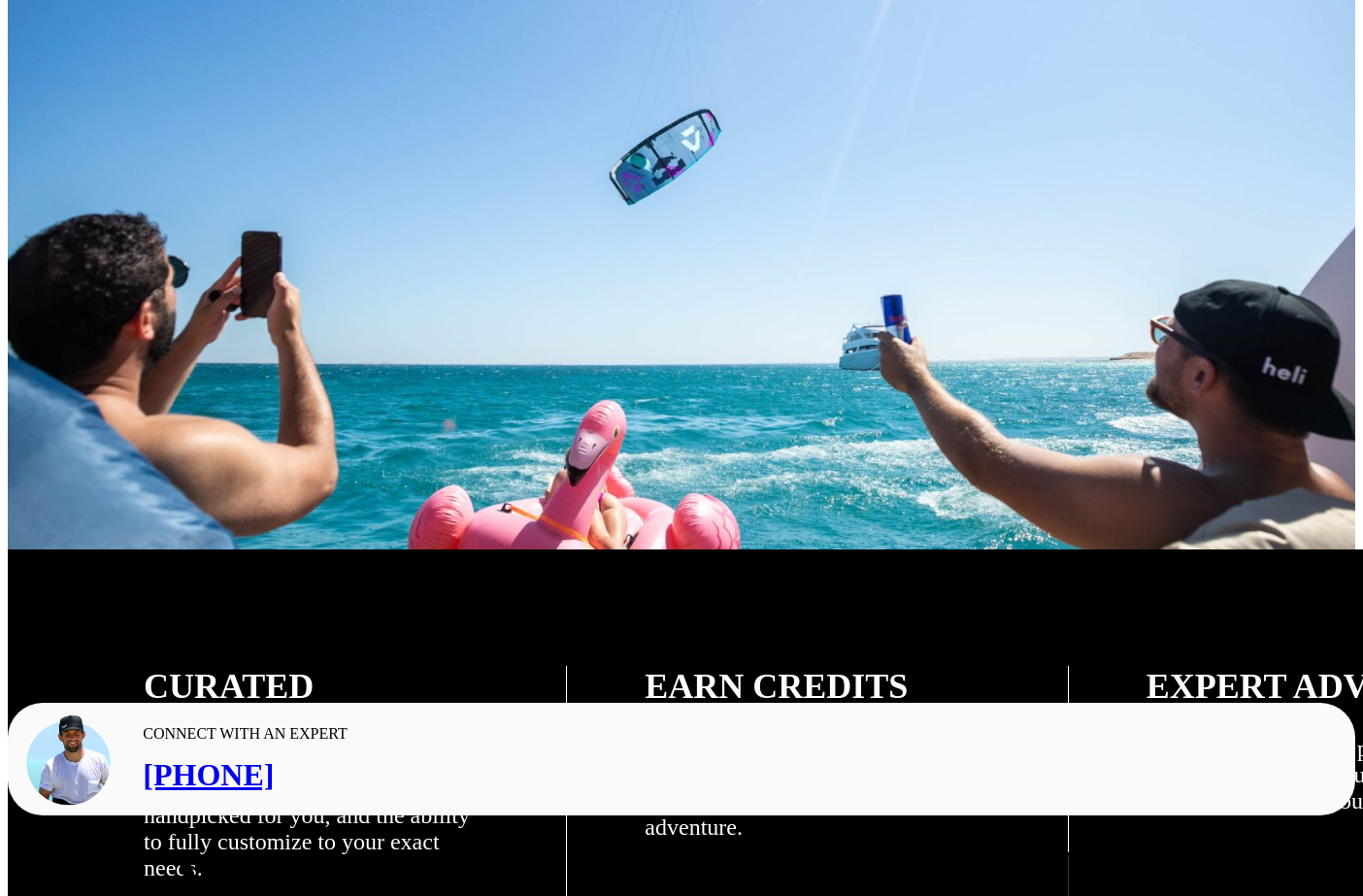 click on "View Adventures" at bounding box center (-716, 4520) 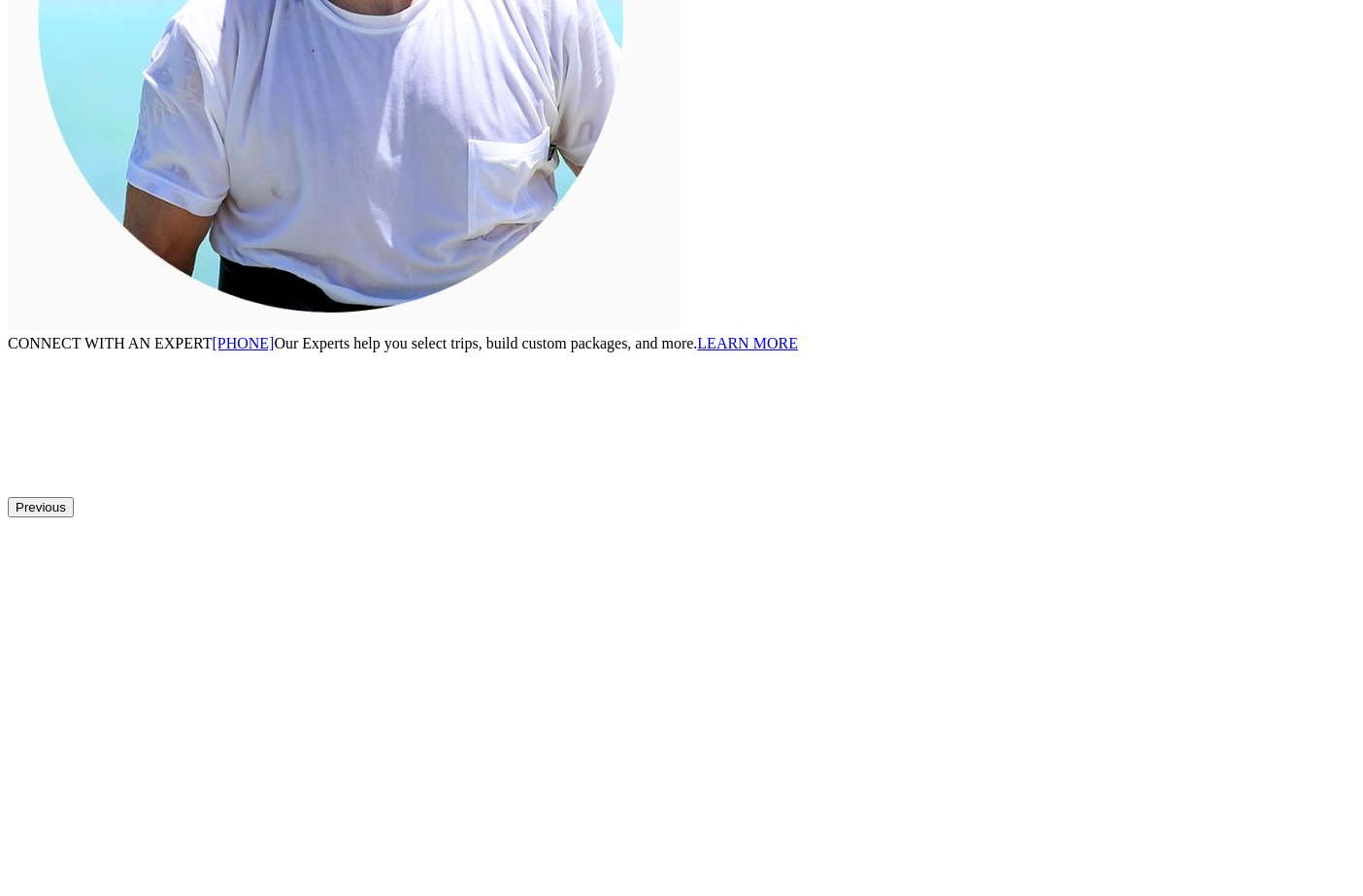 scroll, scrollTop: 0, scrollLeft: 0, axis: both 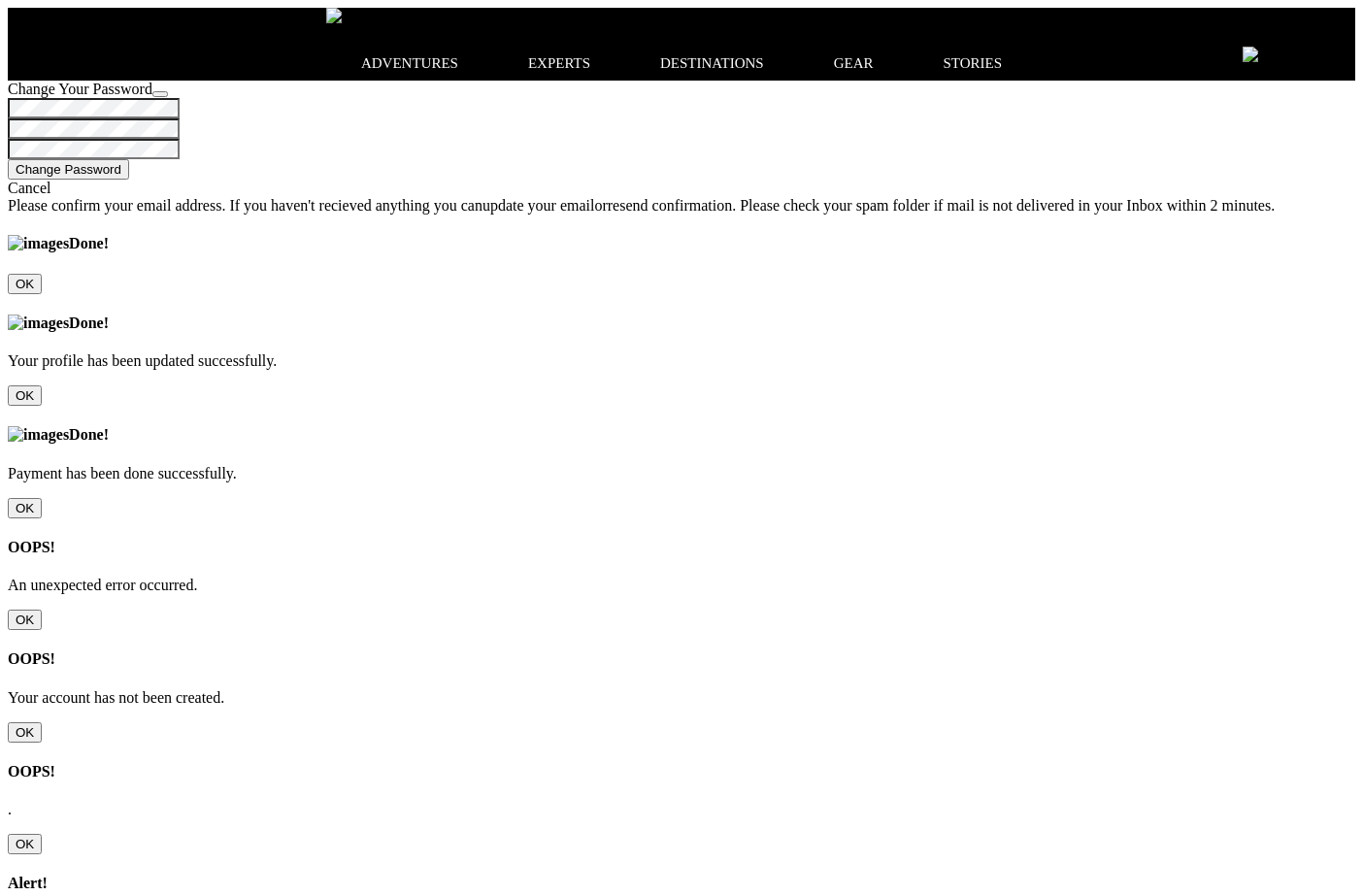 click on "OK" at bounding box center [24, 619] 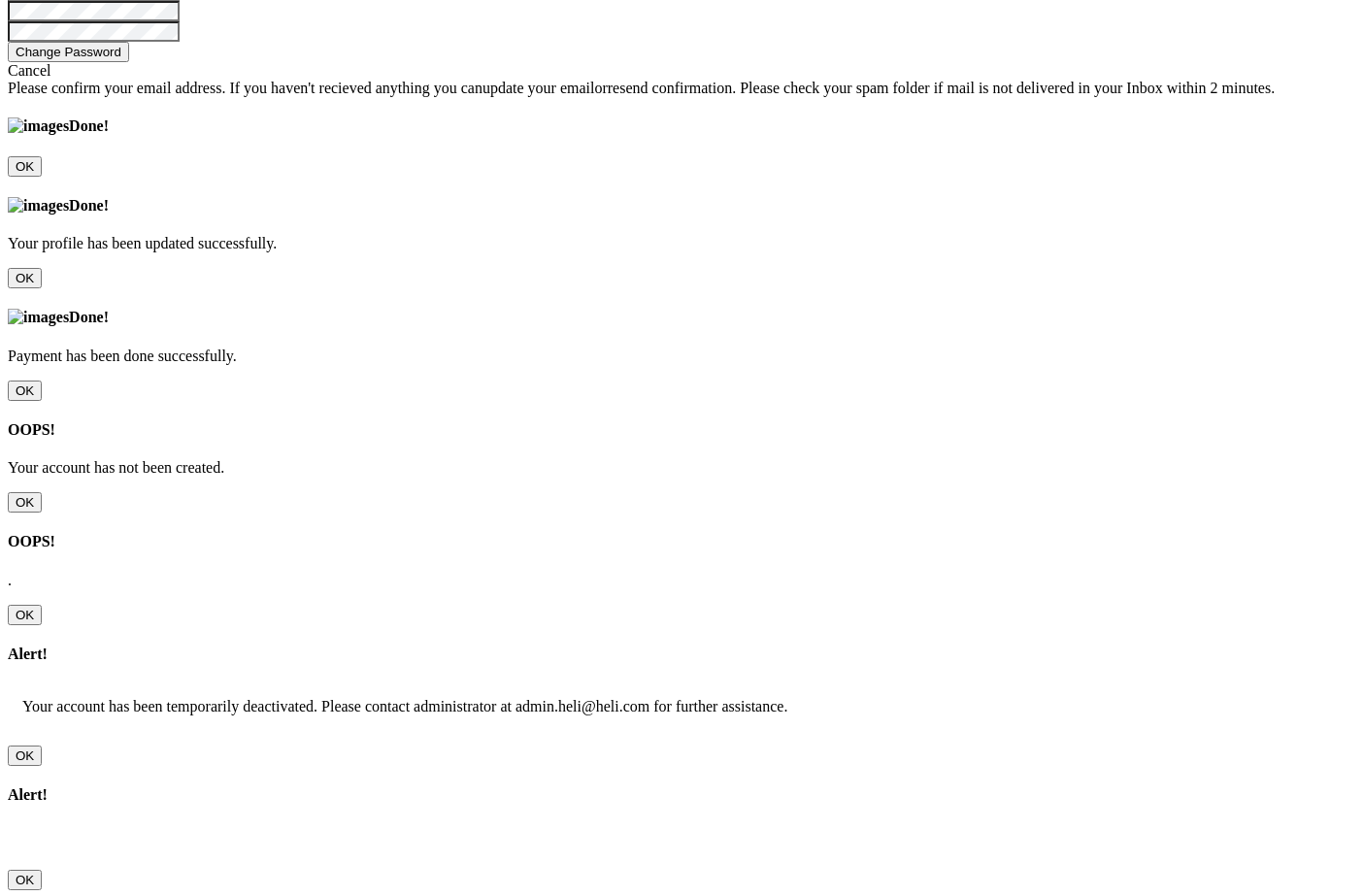 scroll, scrollTop: 0, scrollLeft: 0, axis: both 